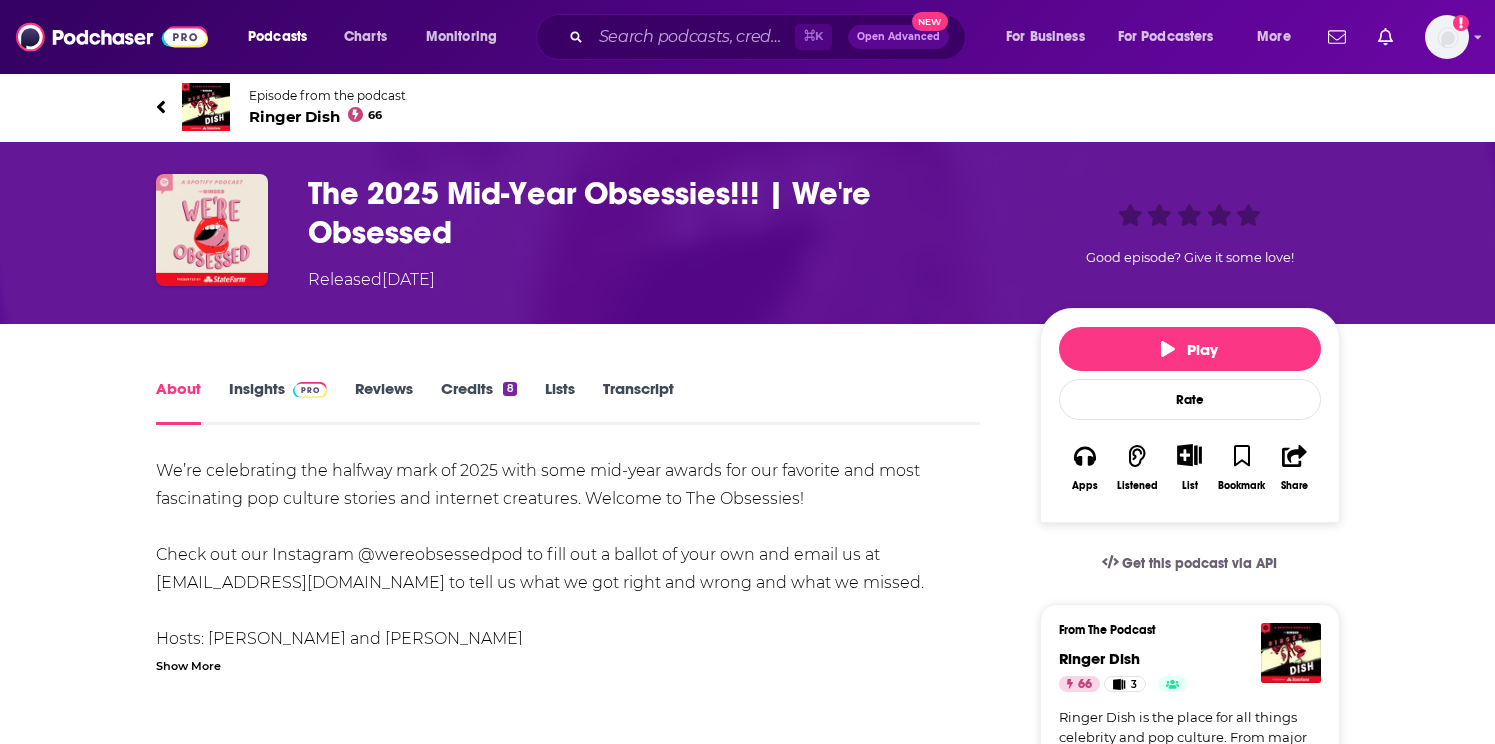 scroll, scrollTop: 0, scrollLeft: 0, axis: both 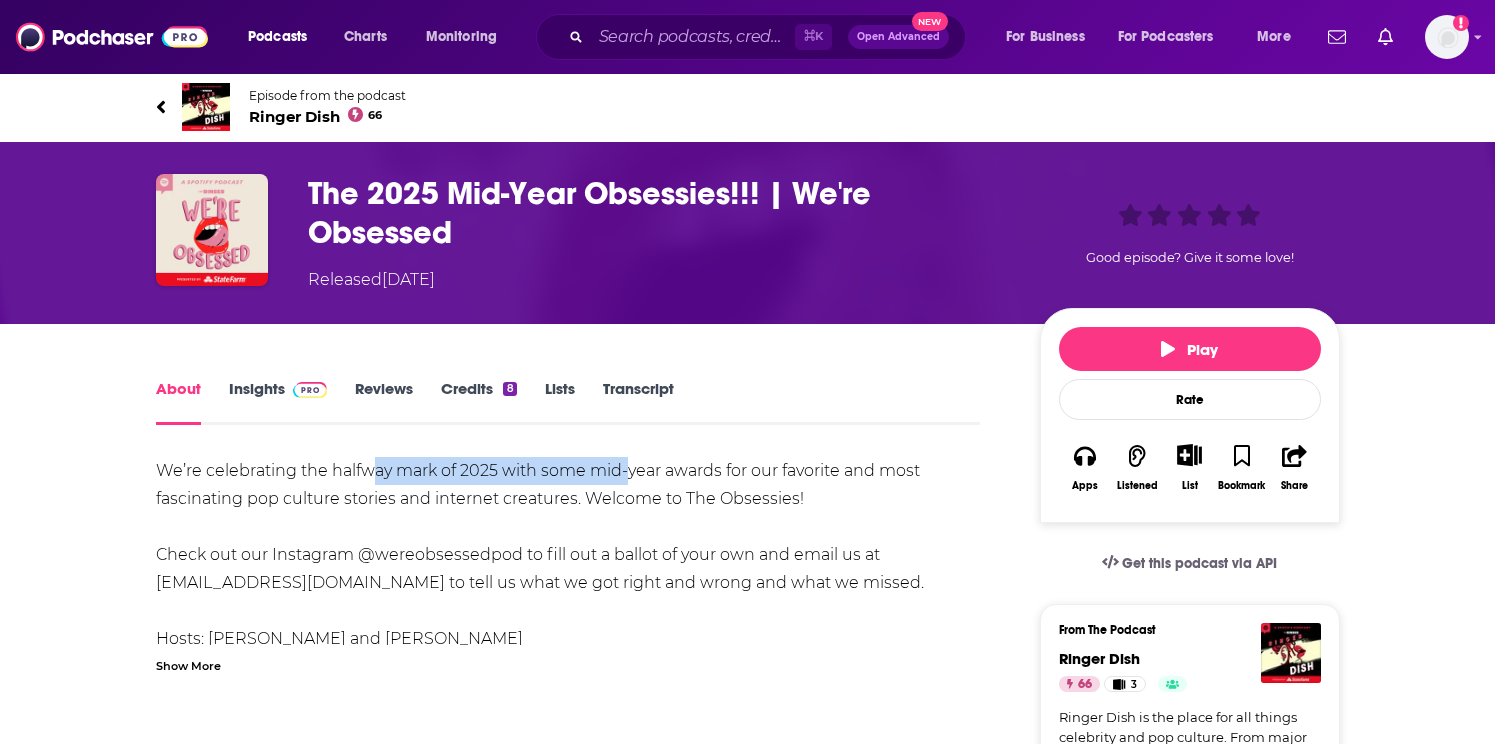 drag, startPoint x: 482, startPoint y: 469, endPoint x: 629, endPoint y: 467, distance: 147.01361 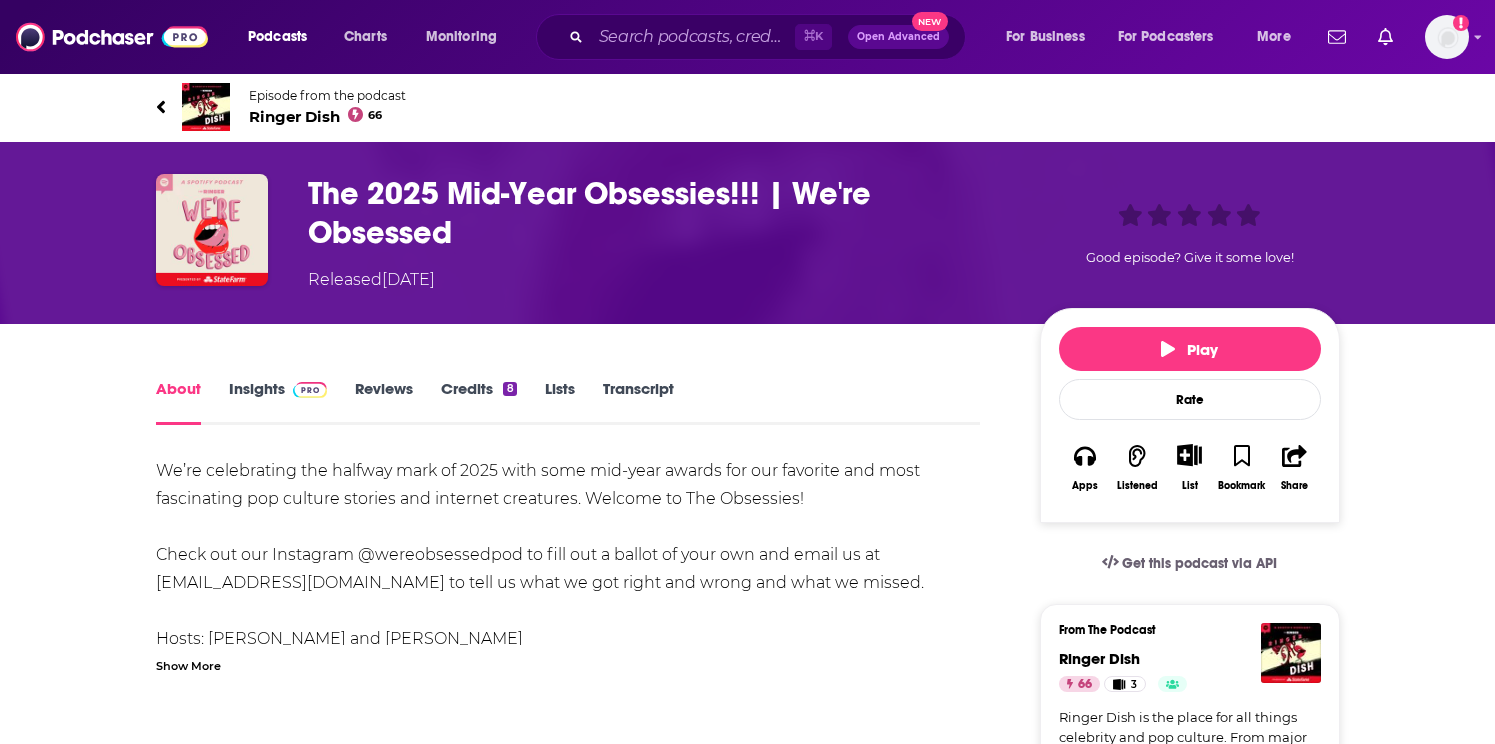 click on "We’re celebrating the halfway mark of 2025 with some mid-year awards for our favorite and most fascinating pop culture stories and internet creatures. Welcome to The Obsessies!
Check out our Instagram @wereobsessedpod to fill out a ballot of your own and email us at [EMAIL_ADDRESS][DOMAIN_NAME] to tell us what we got right and wrong and what we missed.
Hosts: [PERSON_NAME] and [PERSON_NAME]
Producers: [PERSON_NAME] and [PERSON_NAME] Learn more about your ad choices. Visit  [DOMAIN_NAME][URL]" at bounding box center [568, 597] 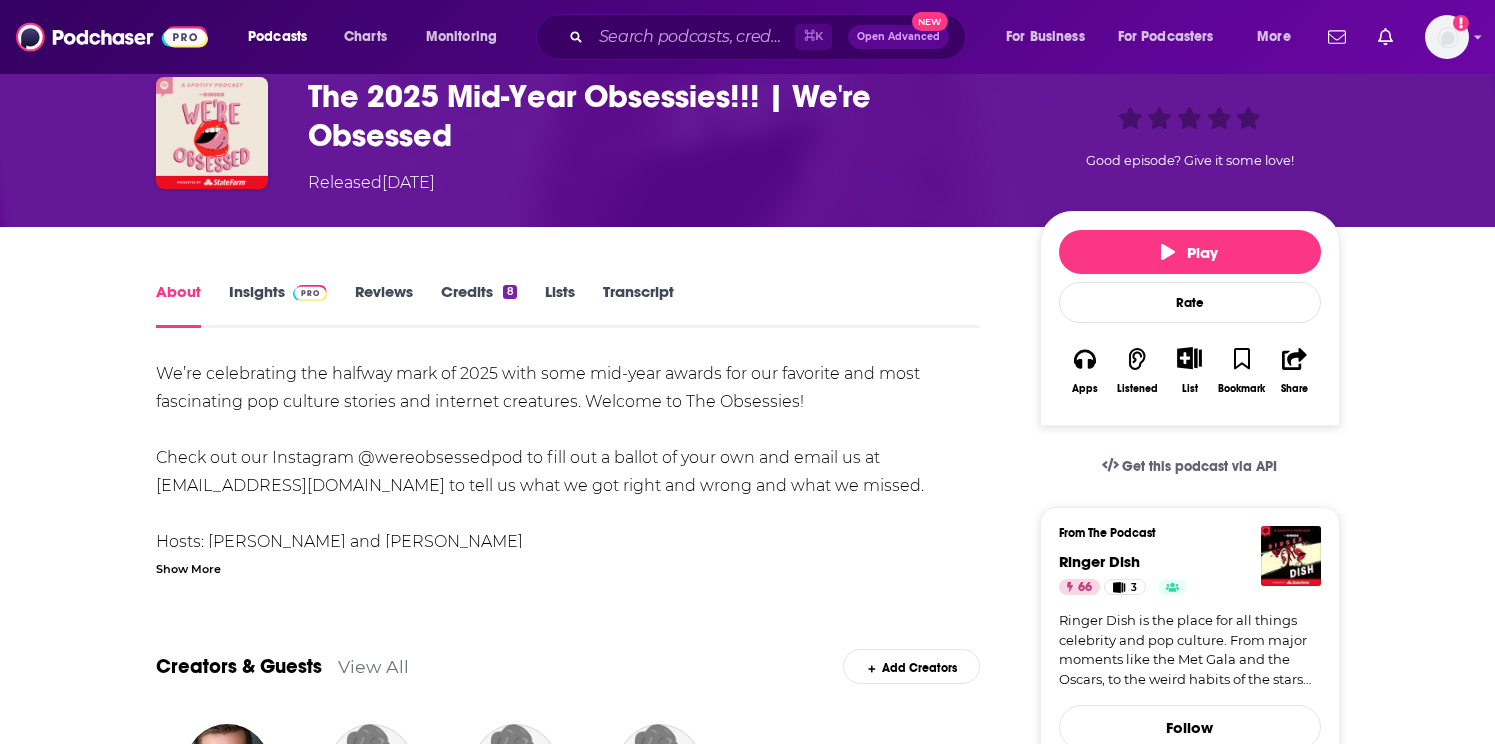 scroll, scrollTop: 73, scrollLeft: 0, axis: vertical 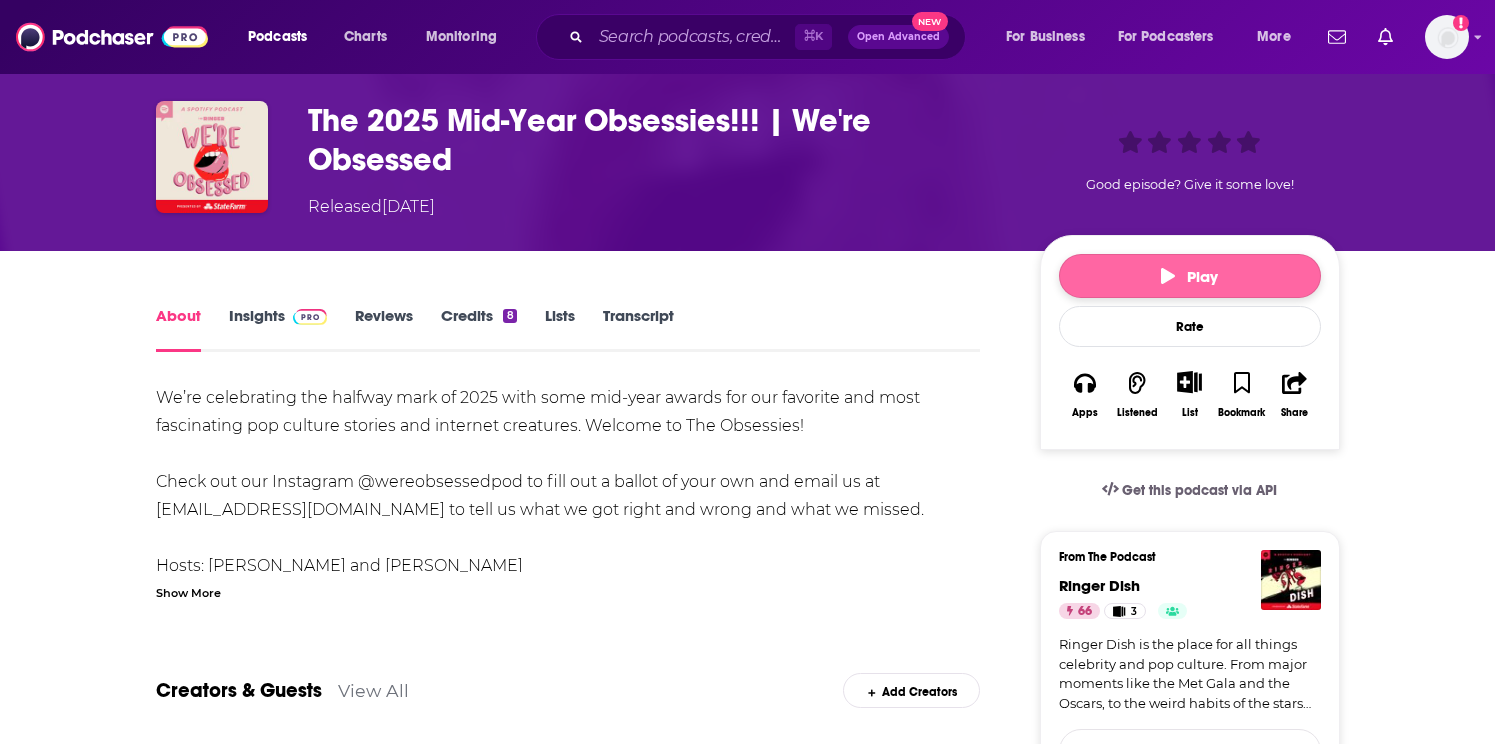 click on "Play" at bounding box center [1189, 276] 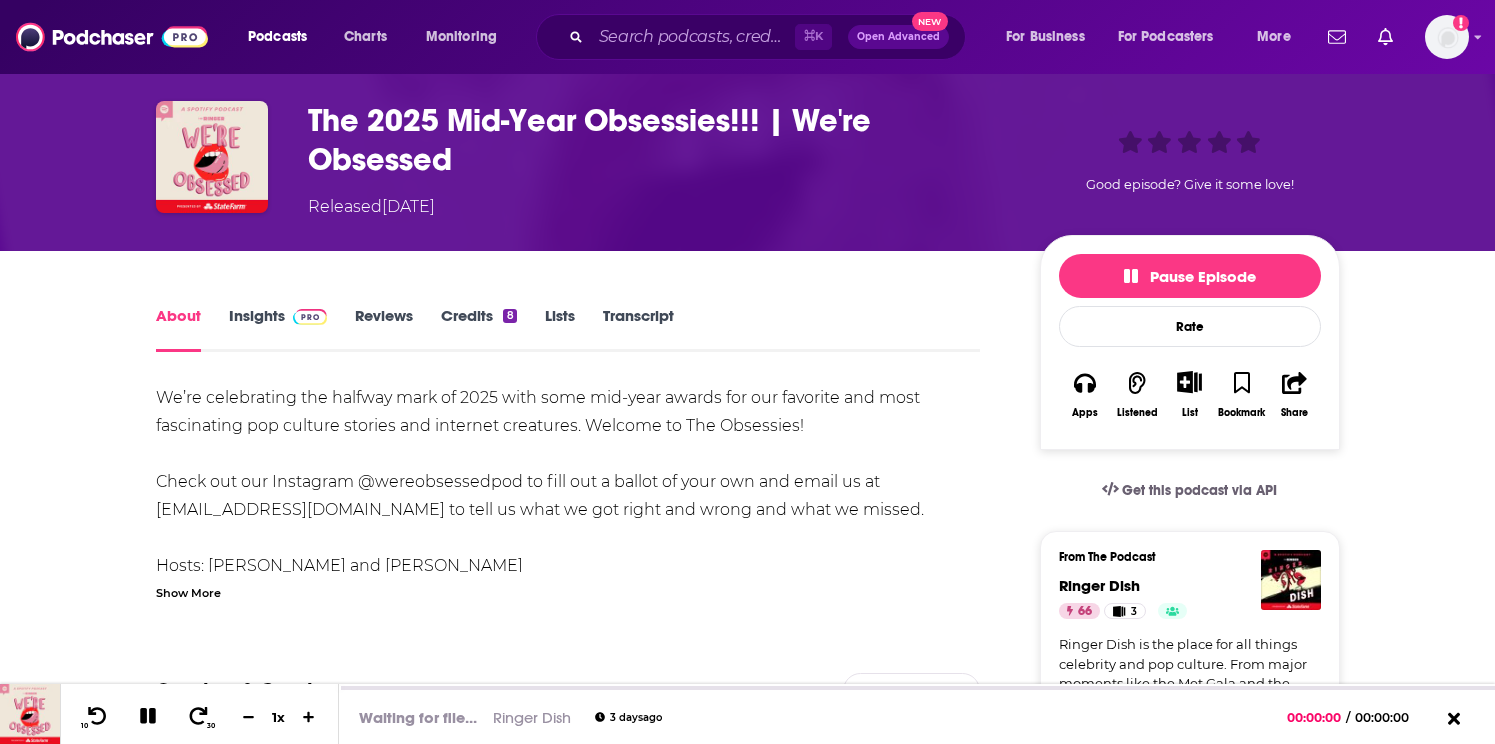 scroll, scrollTop: 62, scrollLeft: 0, axis: vertical 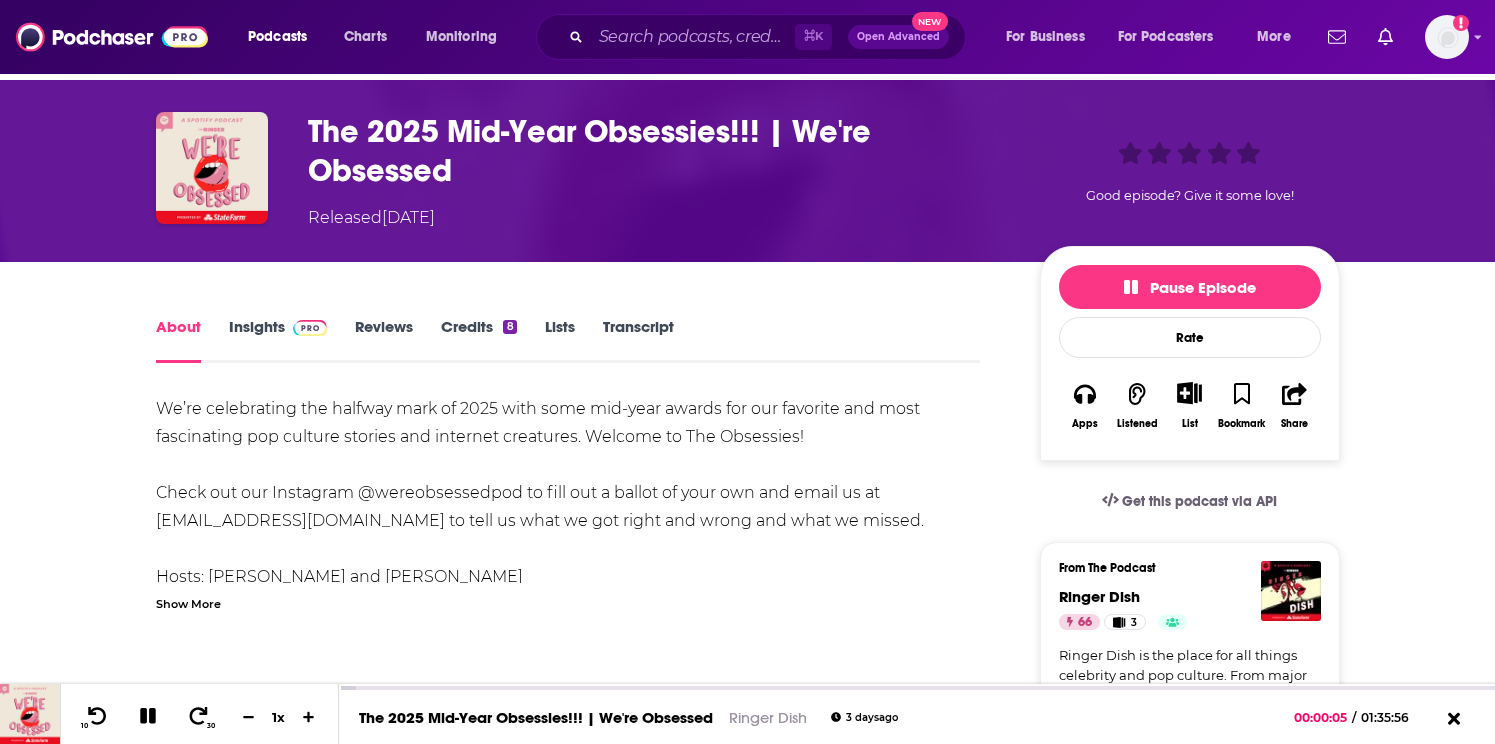 click on "Transcript" at bounding box center (638, 340) 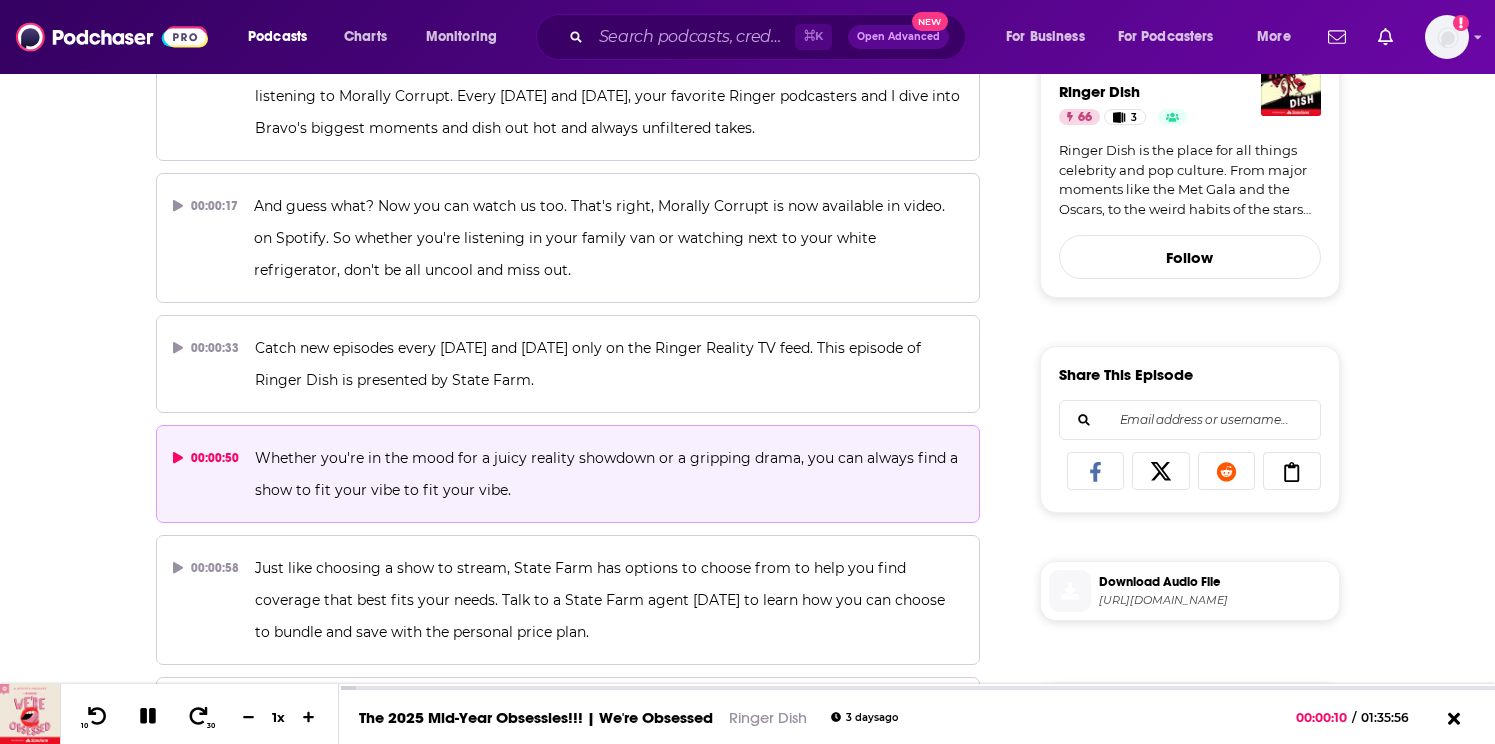 scroll, scrollTop: 17594, scrollLeft: 0, axis: vertical 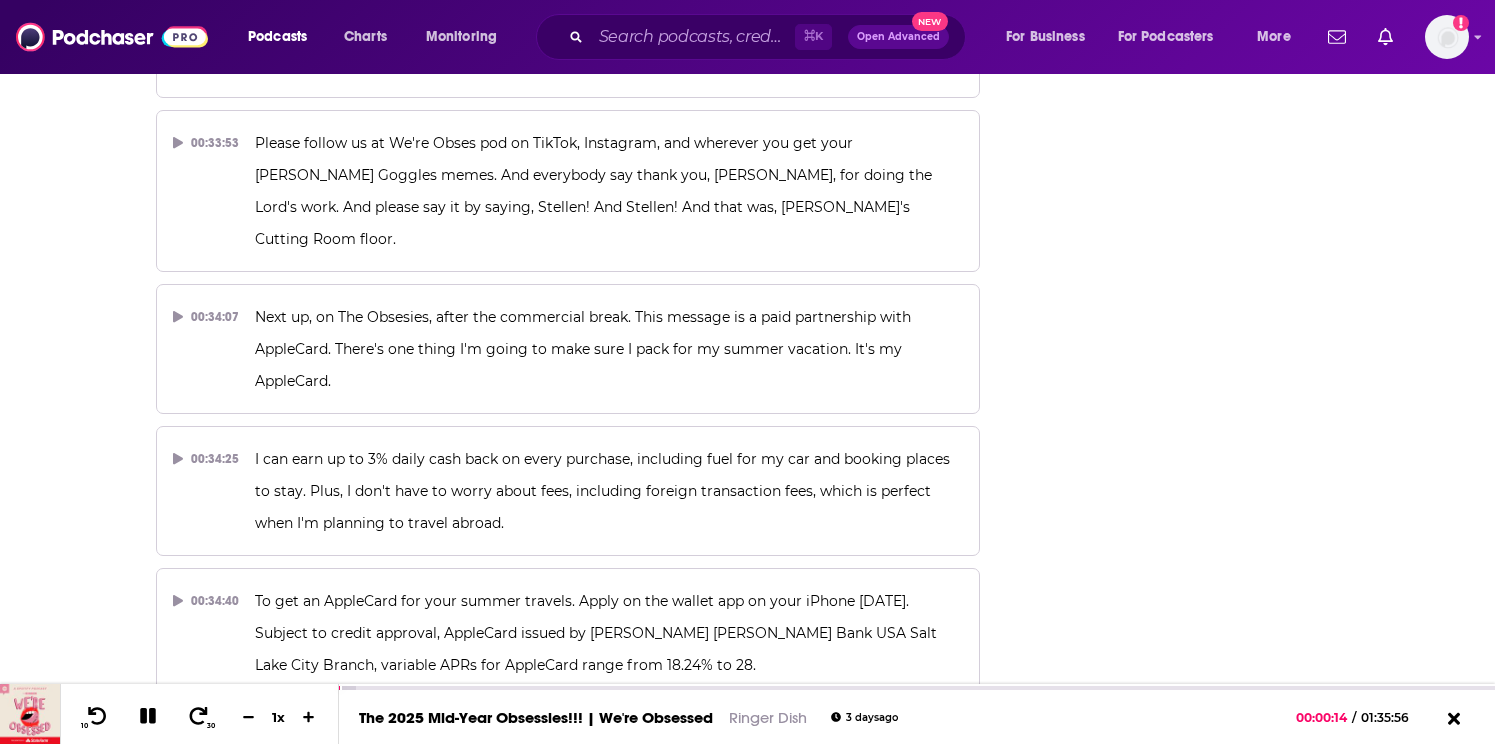 click on "Girl bosses in space for flopping metaphorically, but least not literally, which [PERSON_NAME] was definitely worried about. [PERSON_NAME] Lifetime's tour. As ever. Sort of related. [PERSON_NAME] [PERSON_NAME]. [PERSON_NAME]'s [PERSON_NAME] goggled glasses, they did flop, they flopped so hard." at bounding box center [608, 933] 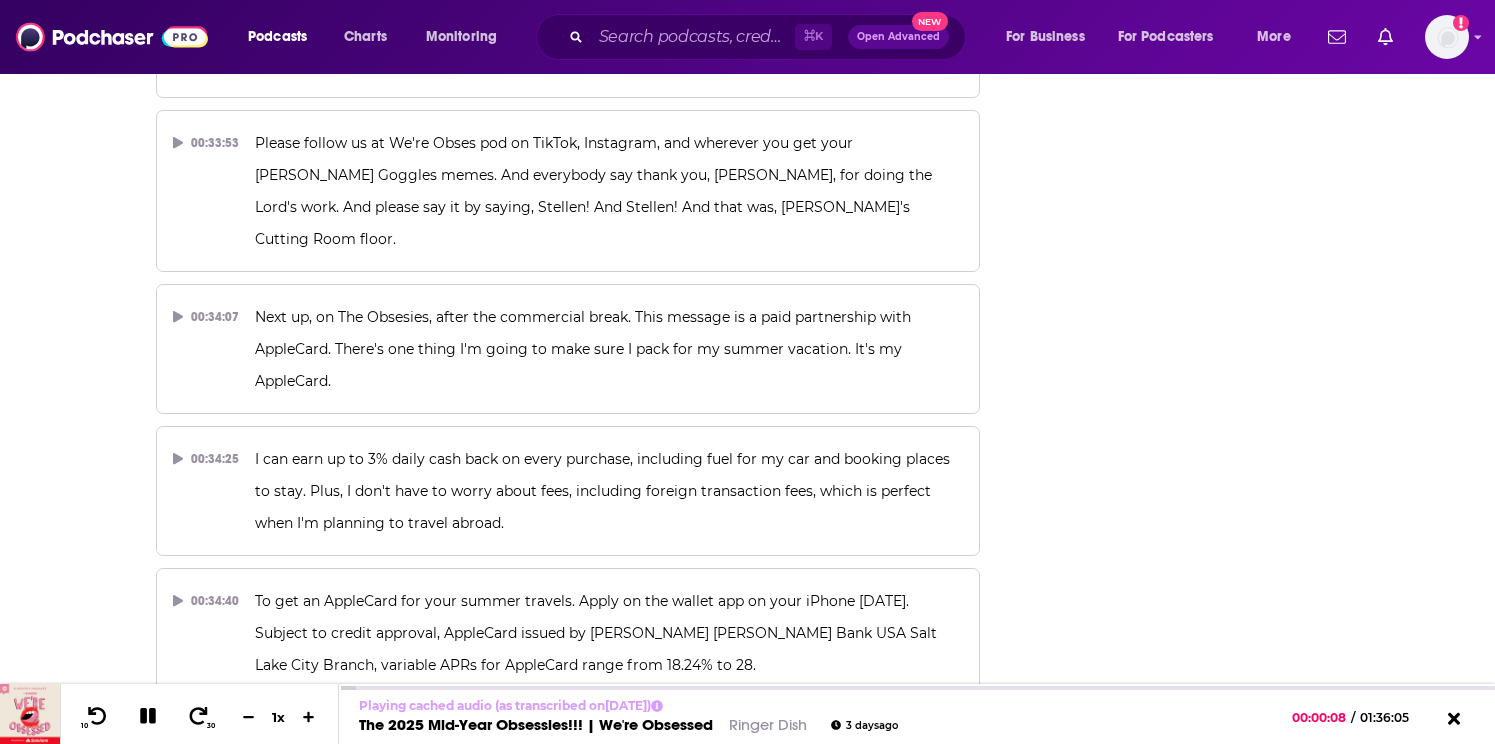 drag, startPoint x: 311, startPoint y: 337, endPoint x: 630, endPoint y: 344, distance: 319.07678 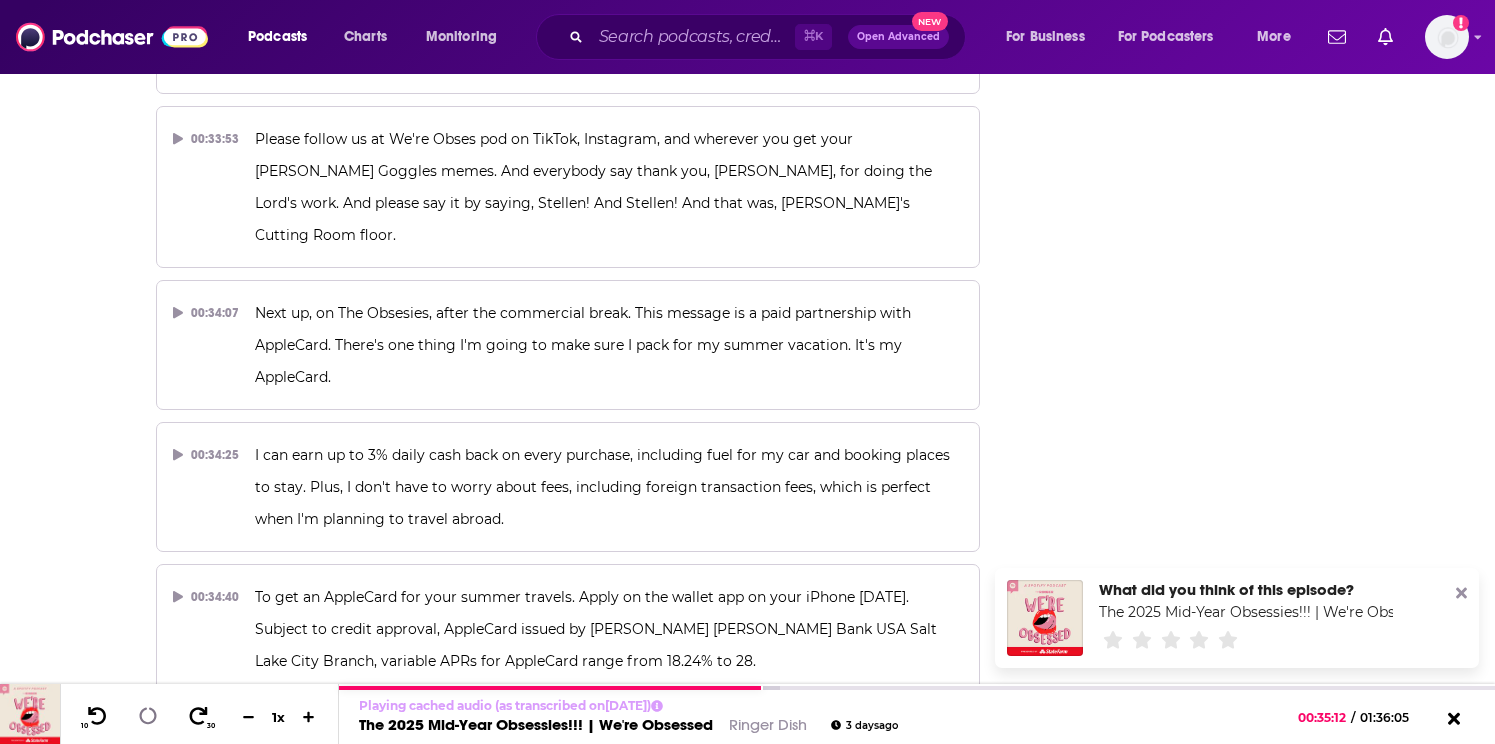 scroll, scrollTop: 17599, scrollLeft: 0, axis: vertical 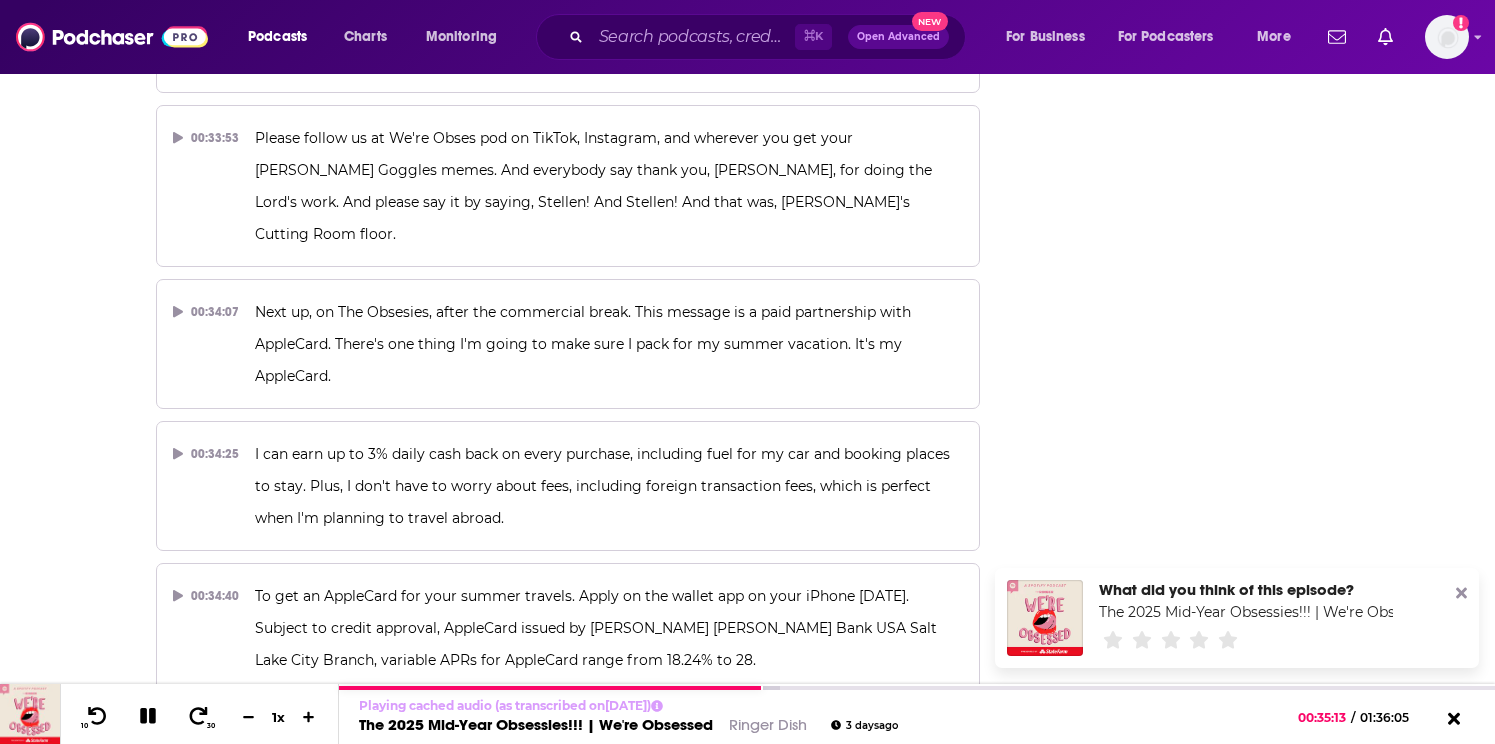 click on "Pause Episode Rate Apps Listened List Bookmark Share Get this podcast via API From The Podcast Ringer Dish 66 3 Ringer Dish is the place for all things celebrity and pop culture. From major moments like the Met Gala and the Oscars, to the weird habits of the stars you love, and refreshers on the biggest tabloid stories from the last 20 years, Ringer Dish has all the vital details. On Tuesdays, catch ‘Jam Session’ with [PERSON_NAME] and [PERSON_NAME] for royal family rumors, celebrity real estate, and industry analysis. And on Fridays, listen to 'We're Obsessed' with [PERSON_NAME] and [PERSON_NAME] for all your Internet culture, true crime, and celebrity obsessions. Follow Share This Episode Recommendation sent [URL][DOMAIN_NAME] Copy Link Download Audio File [URL][DOMAIN_NAME] Moderator Stats ID 258375429 Visibility visible Podcast ID 865572 Episode Details Length Explicit" at bounding box center (1190, 6975) 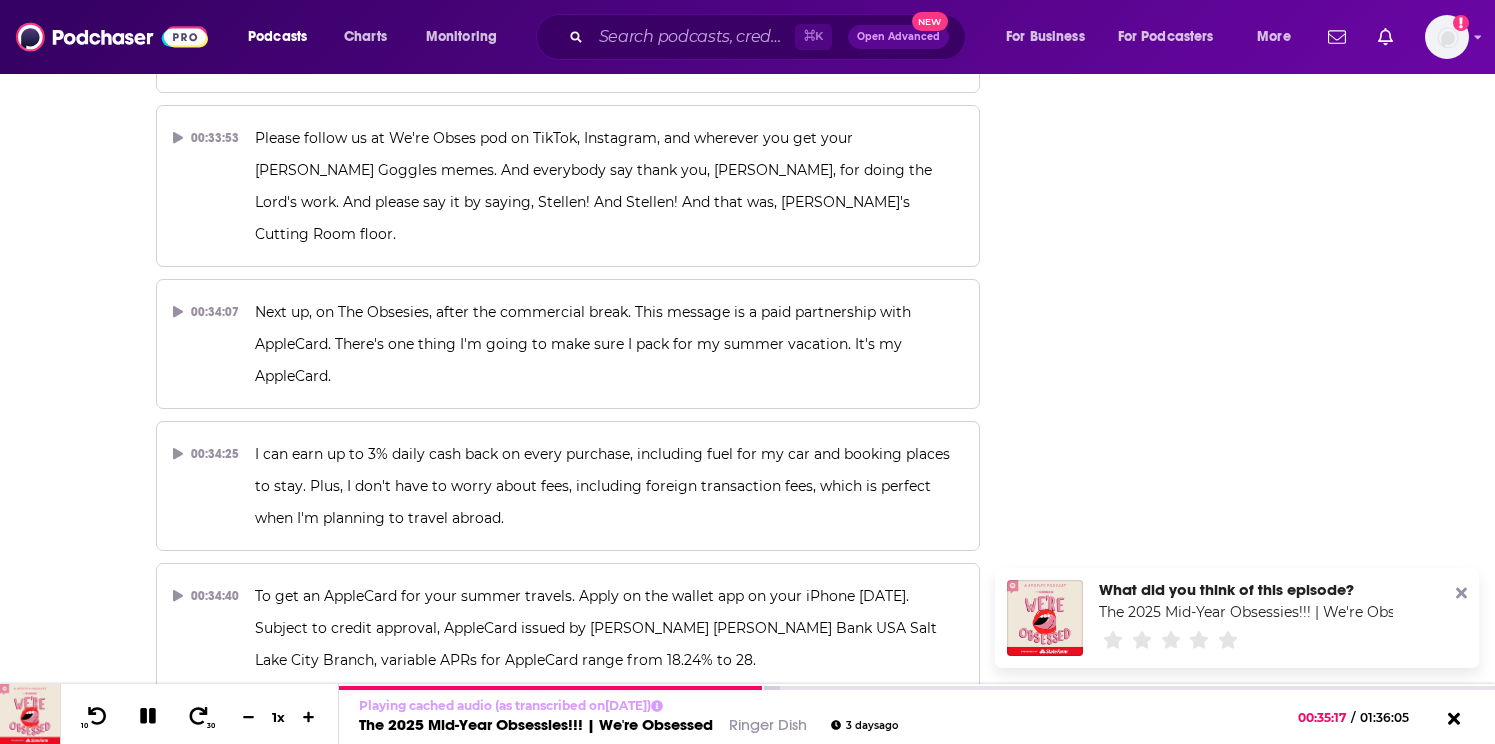 drag, startPoint x: 259, startPoint y: 365, endPoint x: 410, endPoint y: 365, distance: 151 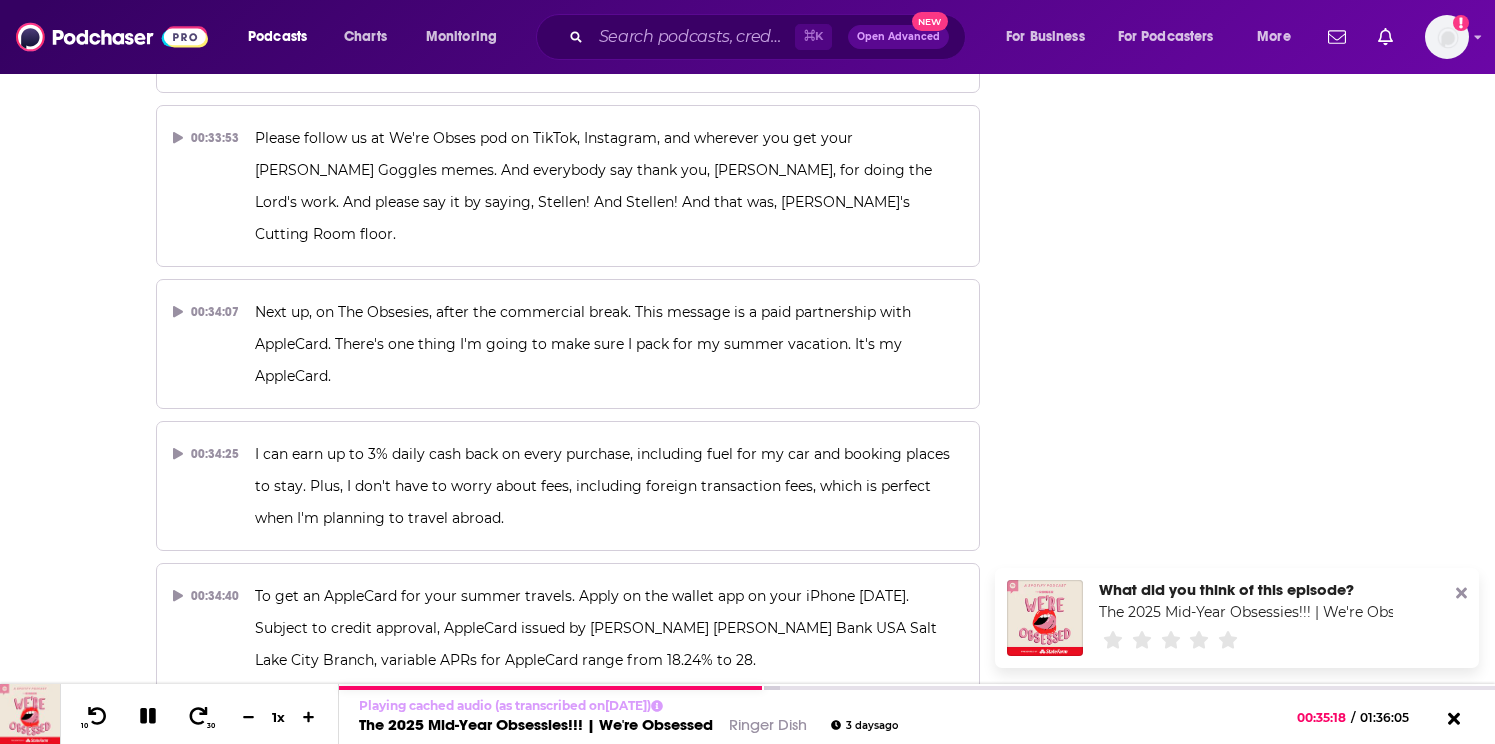 click on "Girl bosses in space for flopping metaphorically, but least not literally, which [PERSON_NAME] was definitely worried about. [PERSON_NAME] Lifetime's tour. As ever. Sort of related. [PERSON_NAME] [PERSON_NAME]. [PERSON_NAME]'s [PERSON_NAME] goggled glasses, they did flop, they flopped so hard." at bounding box center [609, 928] 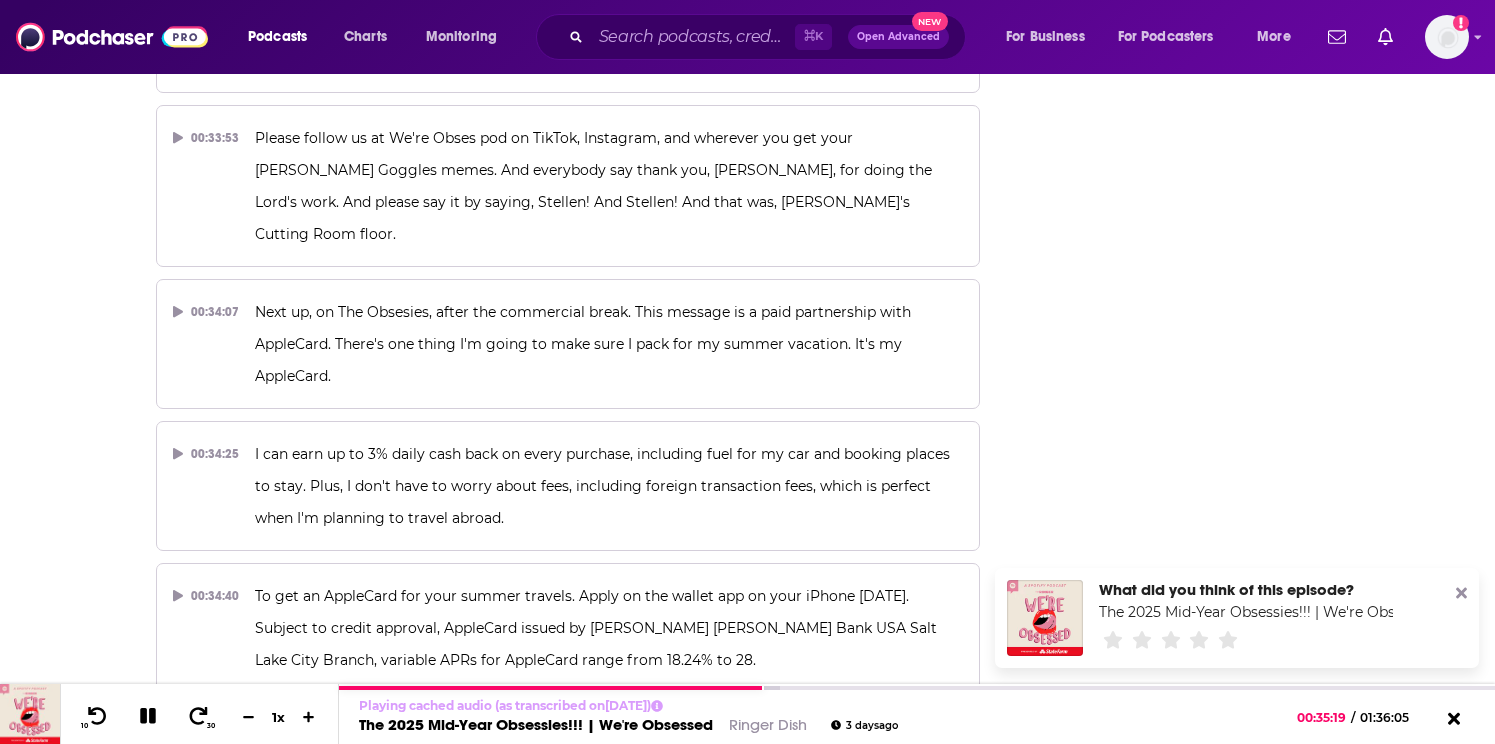 drag, startPoint x: 449, startPoint y: 366, endPoint x: 512, endPoint y: 369, distance: 63.07139 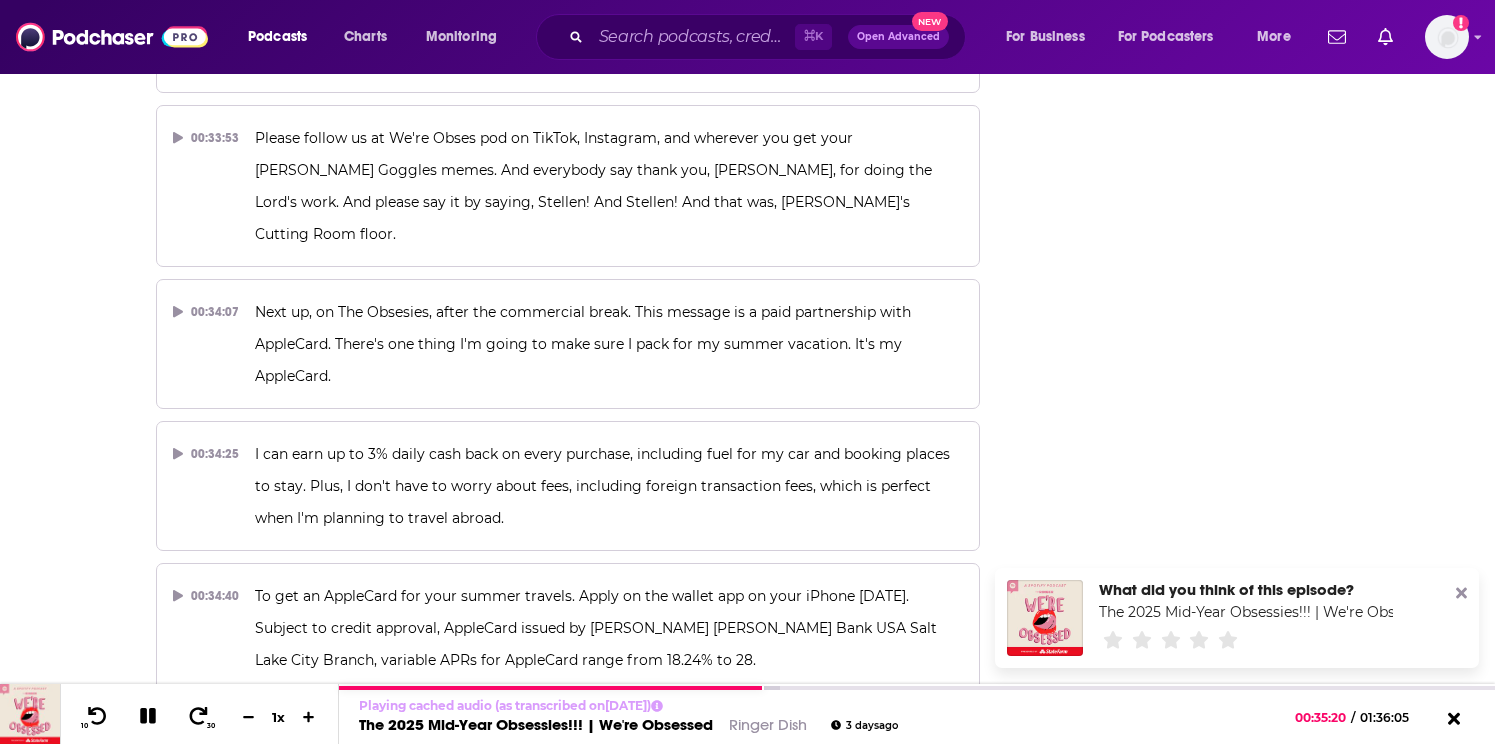 drag, startPoint x: 542, startPoint y: 368, endPoint x: 634, endPoint y: 364, distance: 92.086914 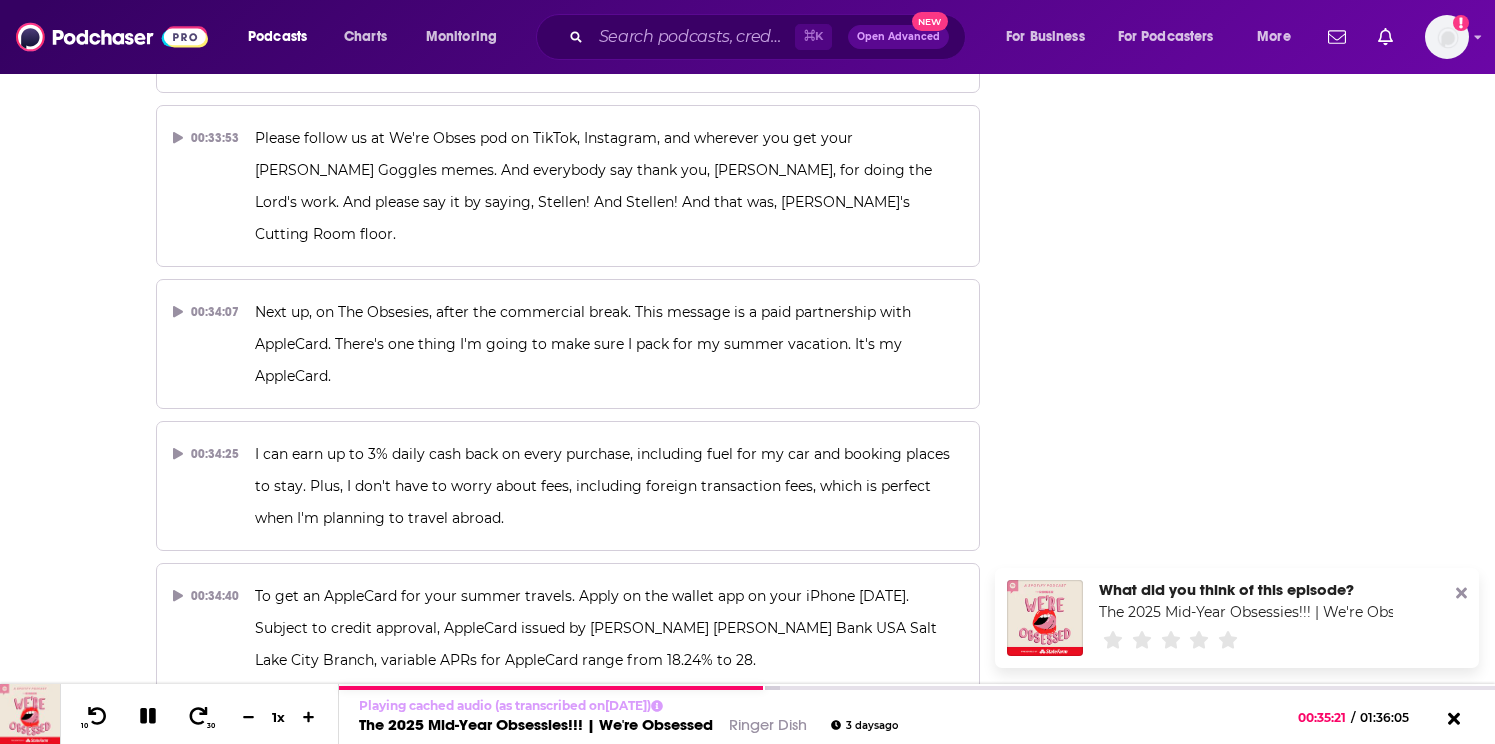 drag, startPoint x: 507, startPoint y: 368, endPoint x: 588, endPoint y: 370, distance: 81.02469 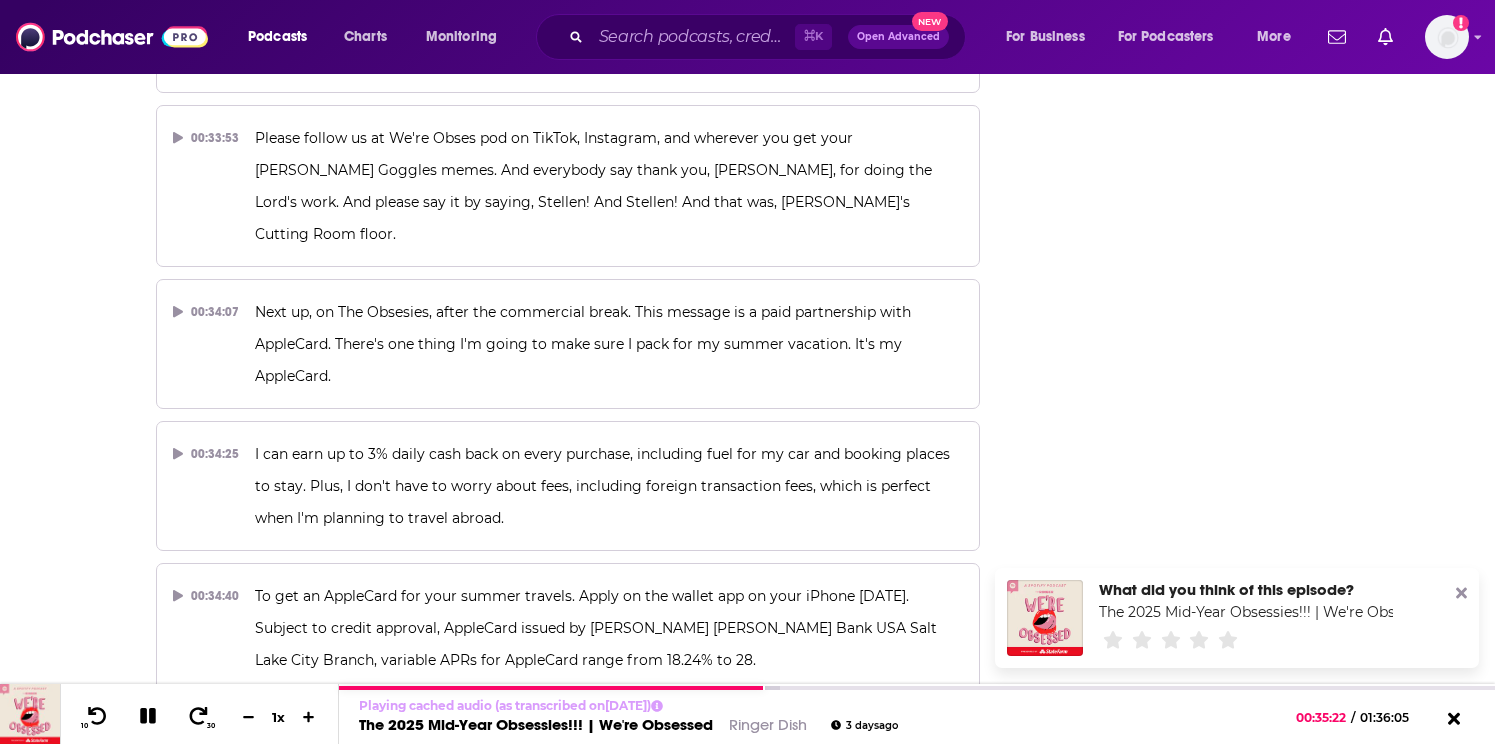click on "Girl bosses in space for flopping metaphorically, but least not literally, which [PERSON_NAME] was definitely worried about. [PERSON_NAME] Lifetime's tour. As ever. Sort of related. [PERSON_NAME] [PERSON_NAME]. [PERSON_NAME]'s [PERSON_NAME] goggled glasses, they did flop, they flopped so hard." at bounding box center [609, 928] 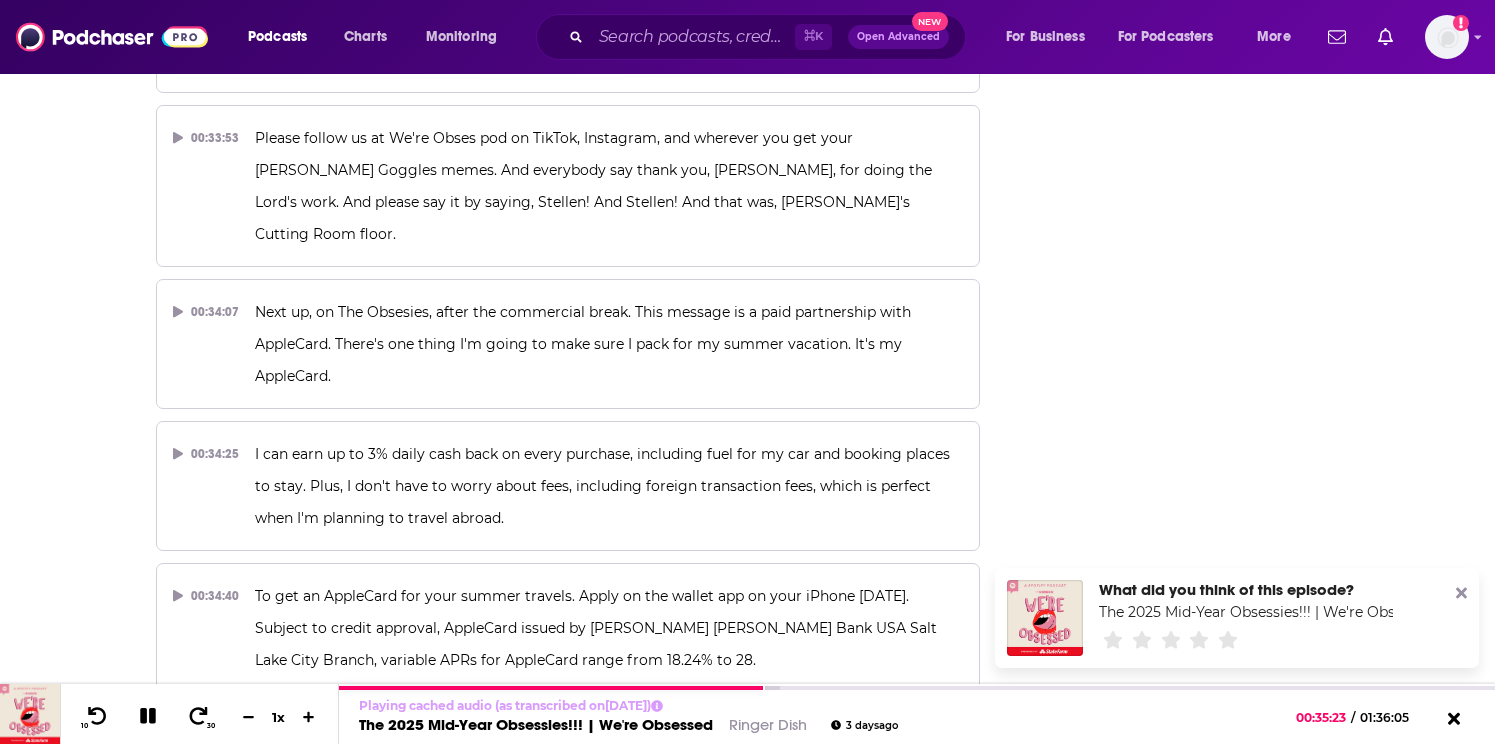 click on "Girl bosses in space for flopping metaphorically, but least not literally, which [PERSON_NAME] was definitely worried about. [PERSON_NAME] Lifetime's tour. As ever. Sort of related. [PERSON_NAME] [PERSON_NAME]. [PERSON_NAME]'s [PERSON_NAME] goggled glasses, they did flop, they flopped so hard." at bounding box center [609, 928] 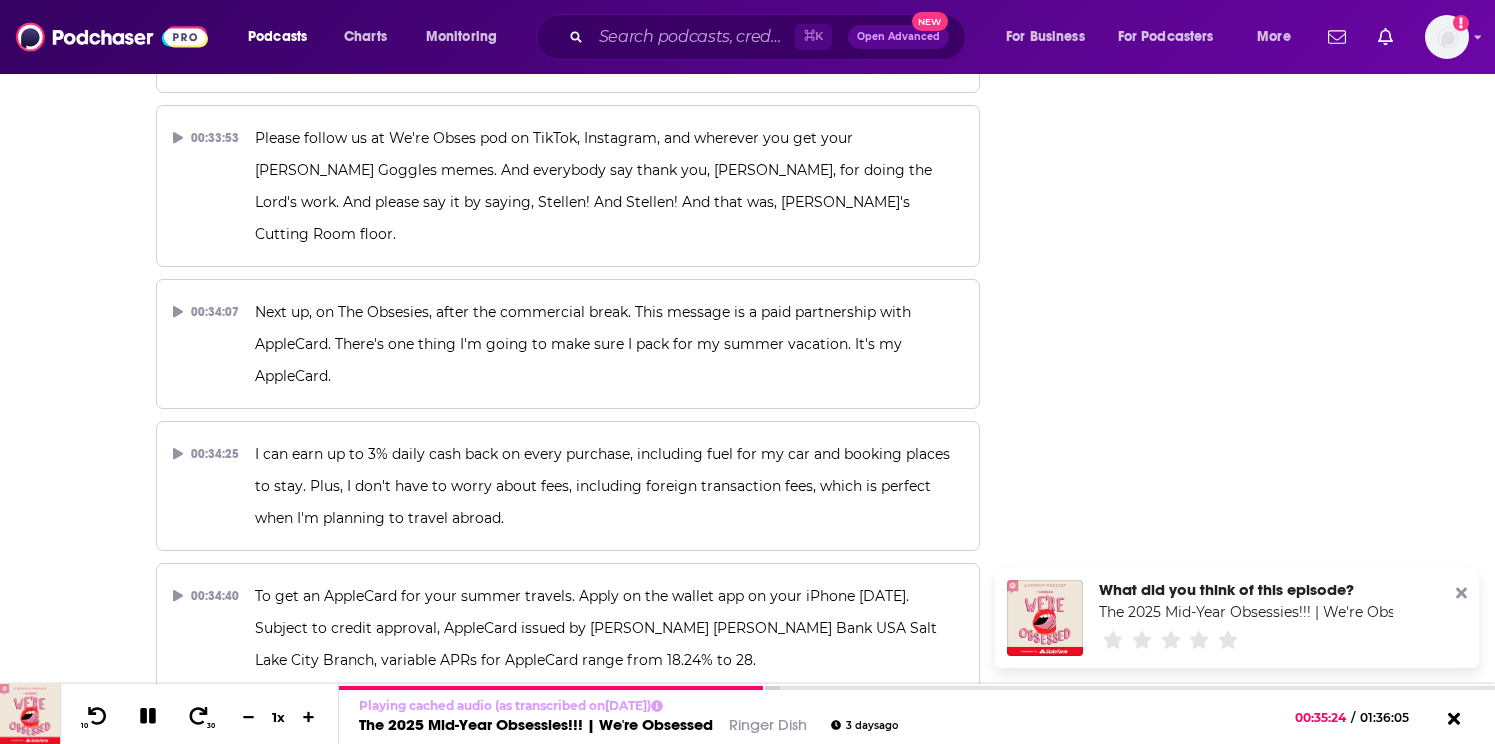 click on "Girl bosses in space for flopping metaphorically, but least not literally, which [PERSON_NAME] was definitely worried about. [PERSON_NAME] Lifetime's tour. As ever. Sort of related. [PERSON_NAME] [PERSON_NAME]. [PERSON_NAME]'s [PERSON_NAME] goggled glasses, they did flop, they flopped so hard." at bounding box center (609, 928) 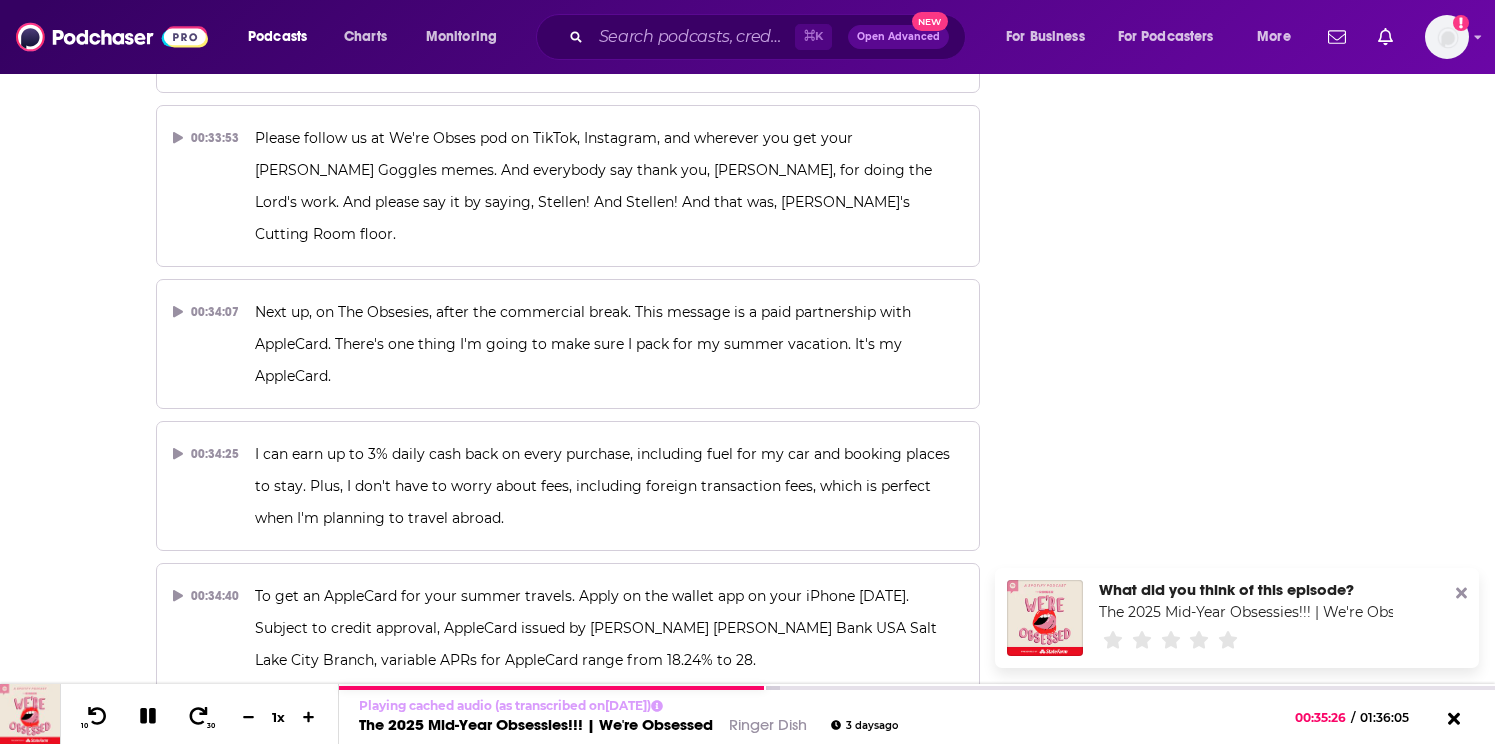 drag, startPoint x: 757, startPoint y: 365, endPoint x: 854, endPoint y: 375, distance: 97.5141 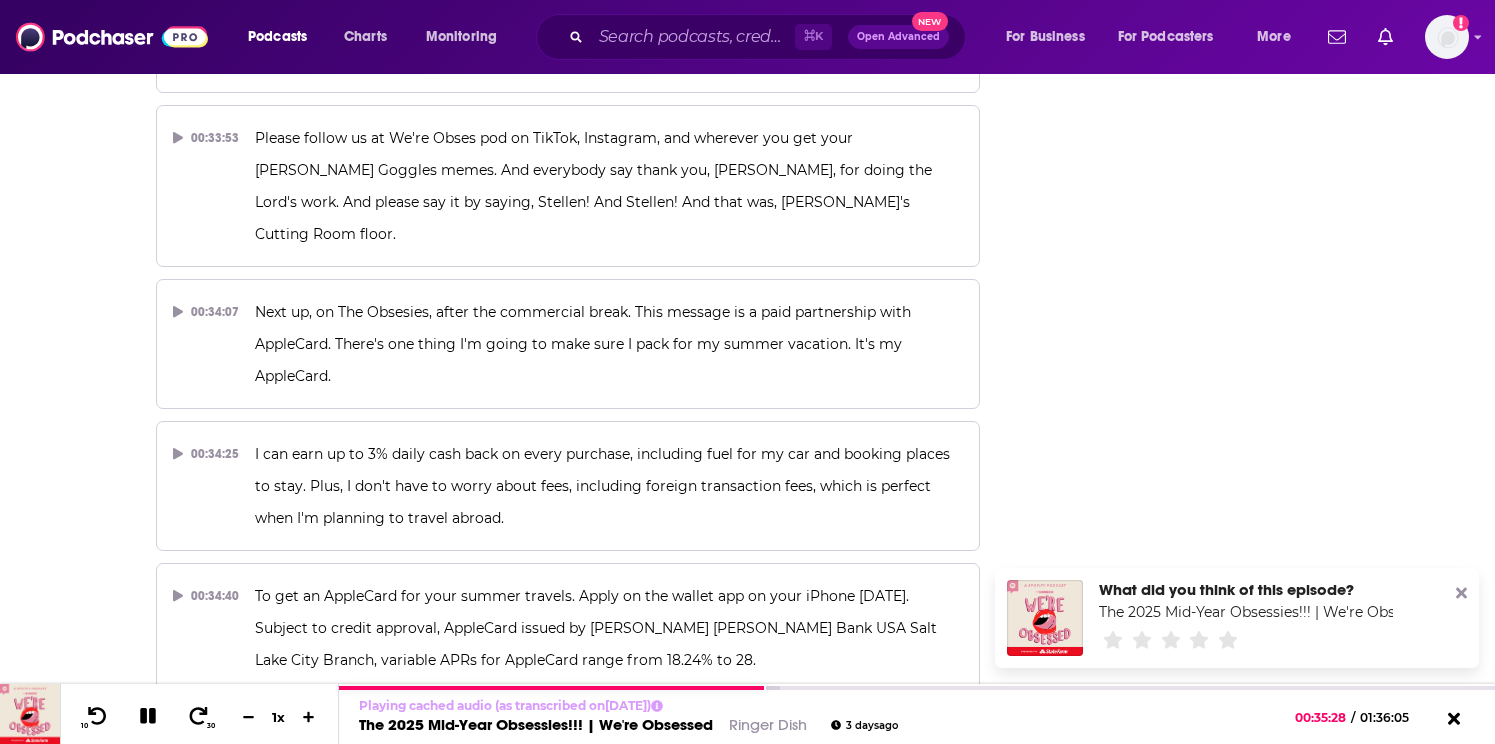 drag, startPoint x: 261, startPoint y: 396, endPoint x: 472, endPoint y: 401, distance: 211.05923 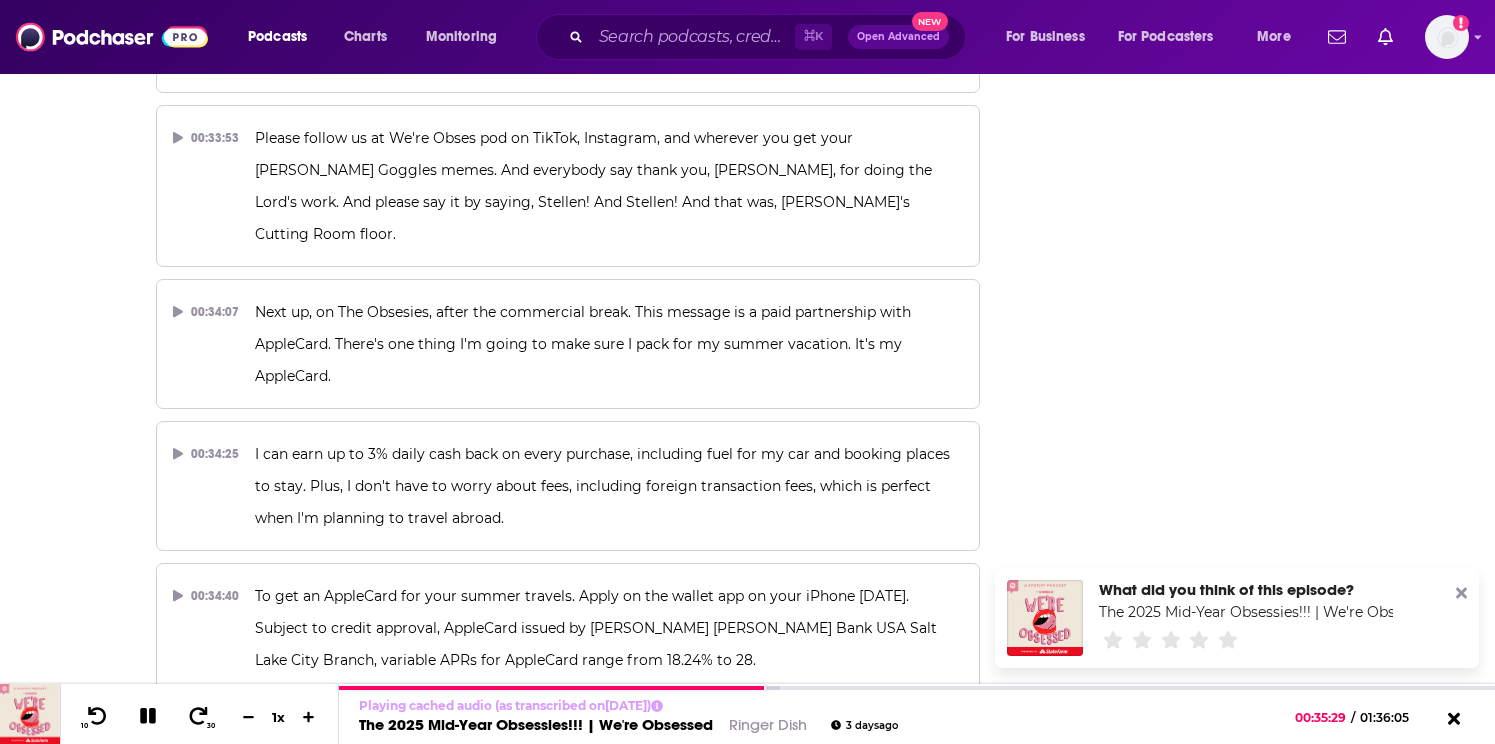 drag, startPoint x: 323, startPoint y: 406, endPoint x: 427, endPoint y: 408, distance: 104.019226 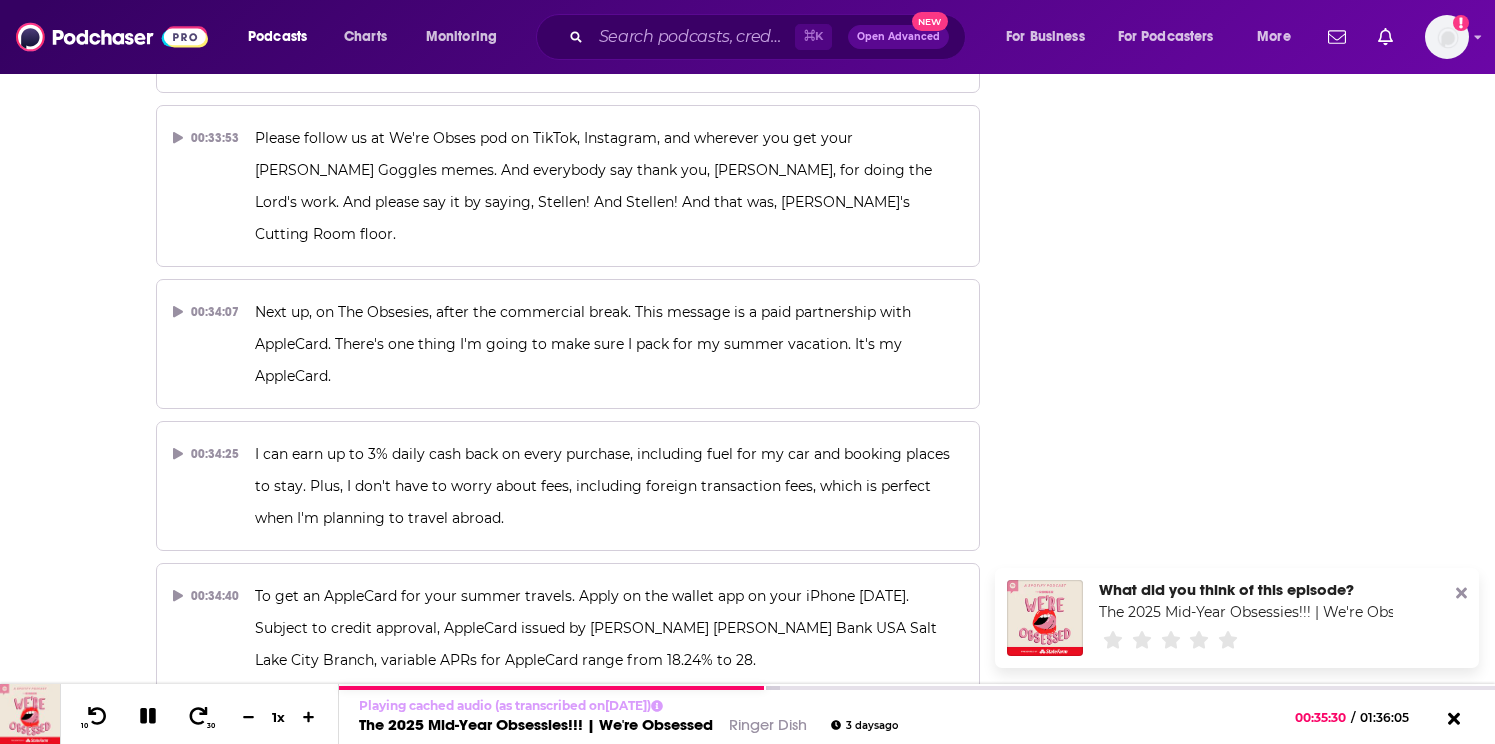 drag, startPoint x: 444, startPoint y: 398, endPoint x: 592, endPoint y: 395, distance: 148.0304 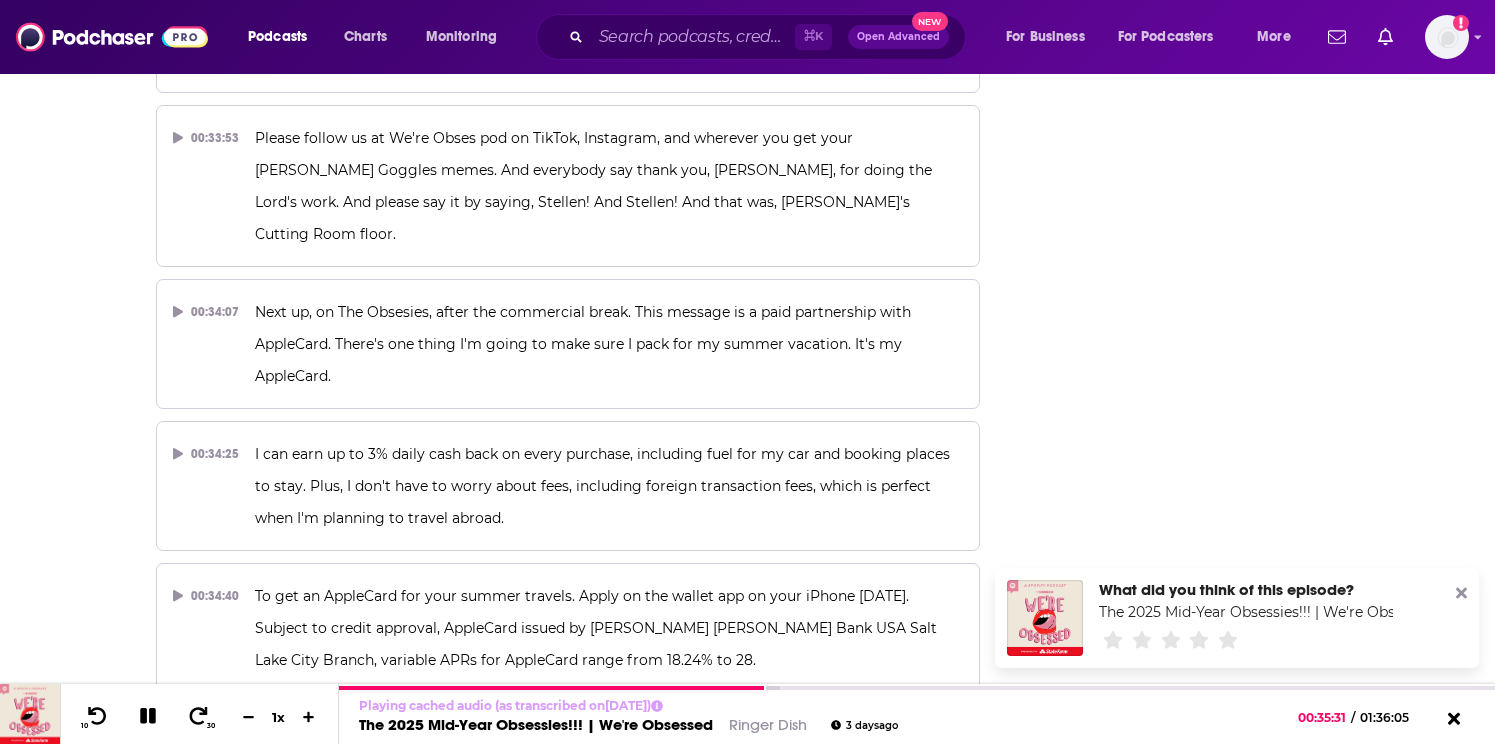 click on "Girl bosses in space for flopping metaphorically, but least not literally, which [PERSON_NAME] was definitely worried about. [PERSON_NAME] Lifetime's tour. As ever. Sort of related. [PERSON_NAME] [PERSON_NAME]. [PERSON_NAME]'s [PERSON_NAME] goggled glasses, they did flop, they flopped so hard." at bounding box center (609, 928) 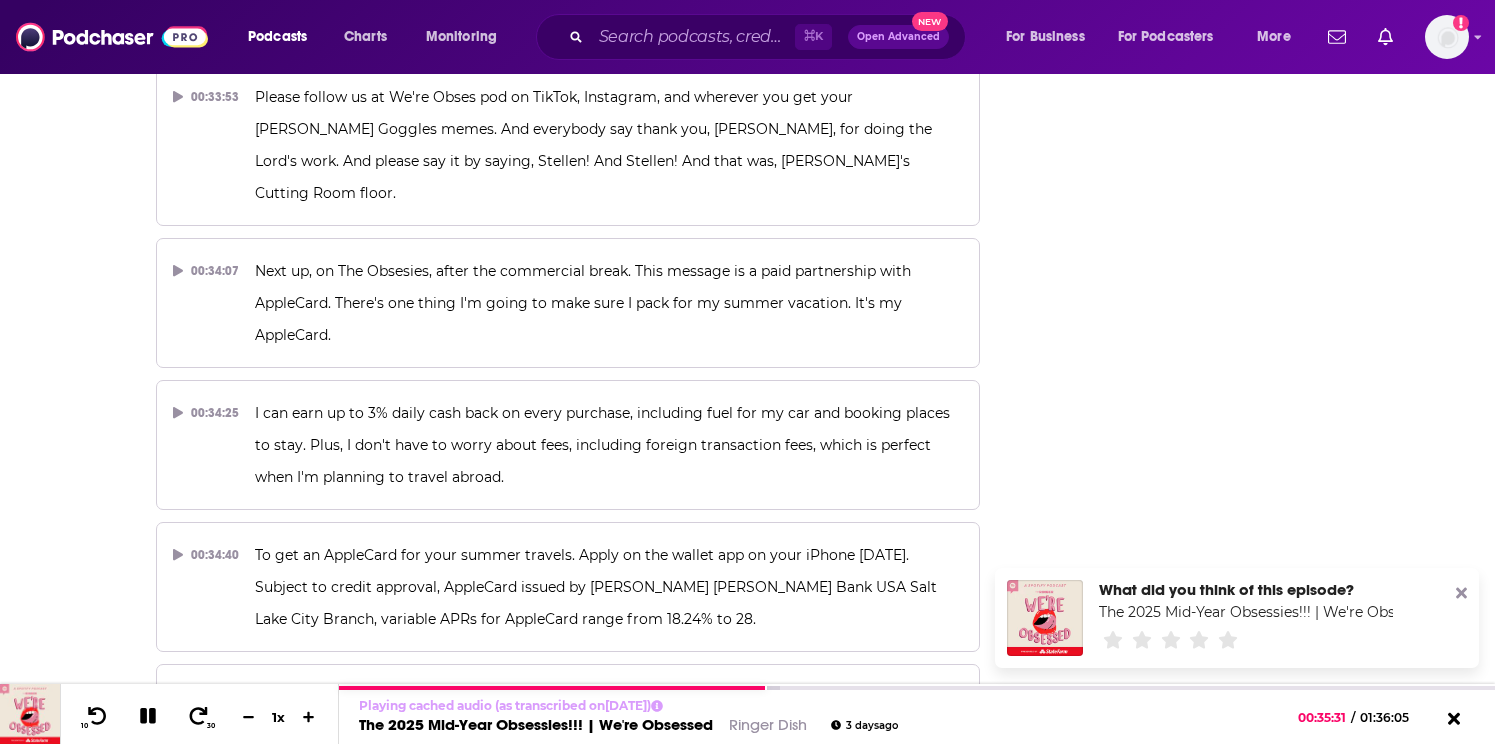 scroll, scrollTop: 17652, scrollLeft: 0, axis: vertical 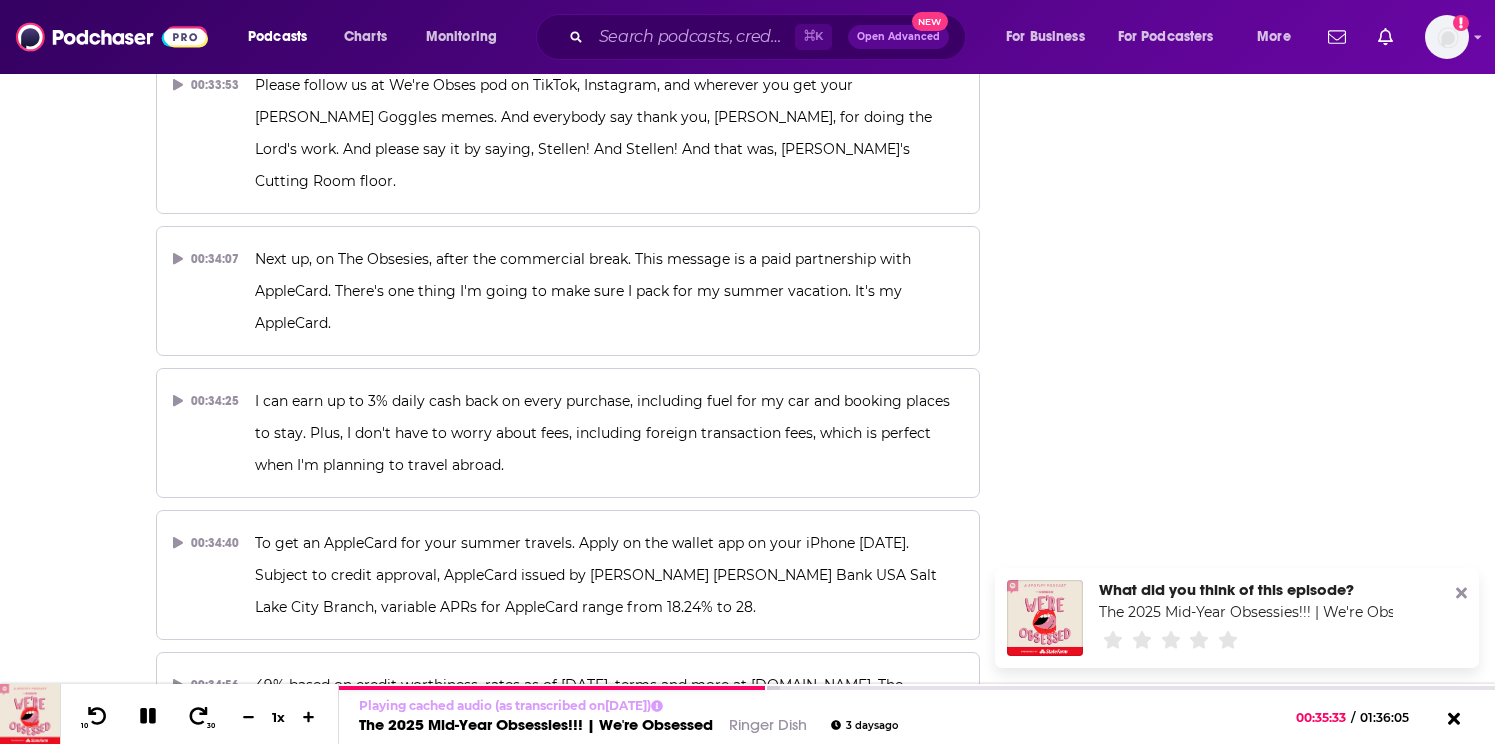 drag, startPoint x: 271, startPoint y: 427, endPoint x: 388, endPoint y: 426, distance: 117.00427 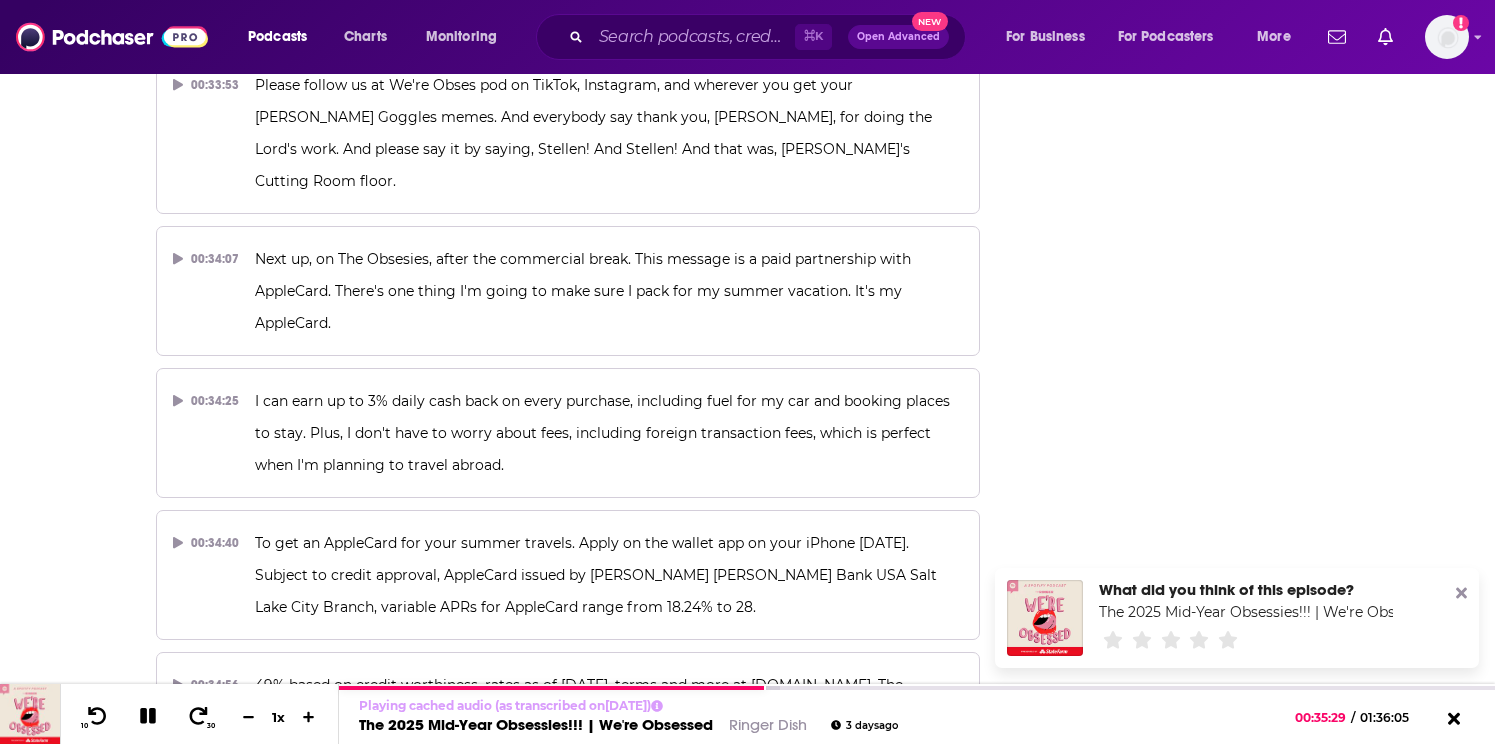 drag, startPoint x: 439, startPoint y: 424, endPoint x: 451, endPoint y: 424, distance: 12 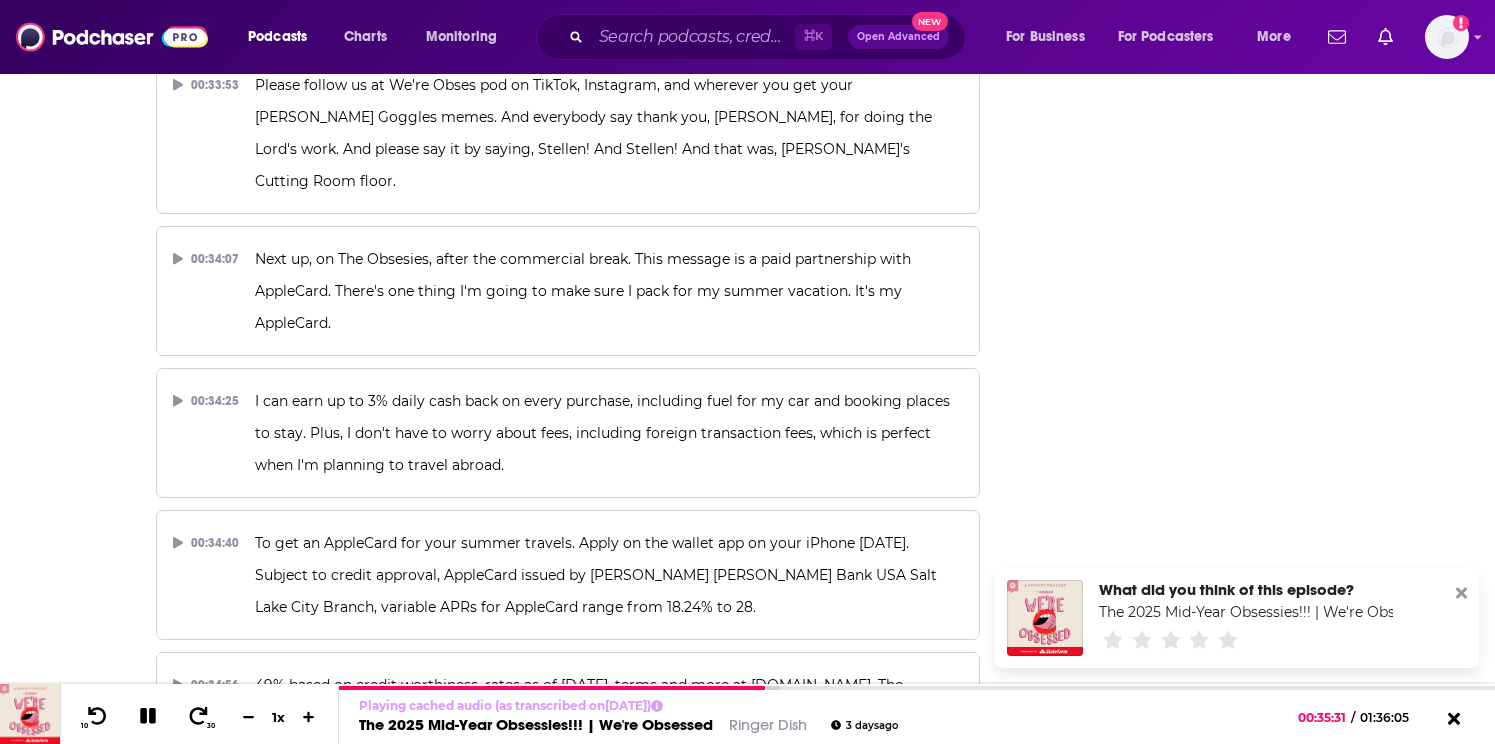 drag, startPoint x: 254, startPoint y: 423, endPoint x: 360, endPoint y: 426, distance: 106.04244 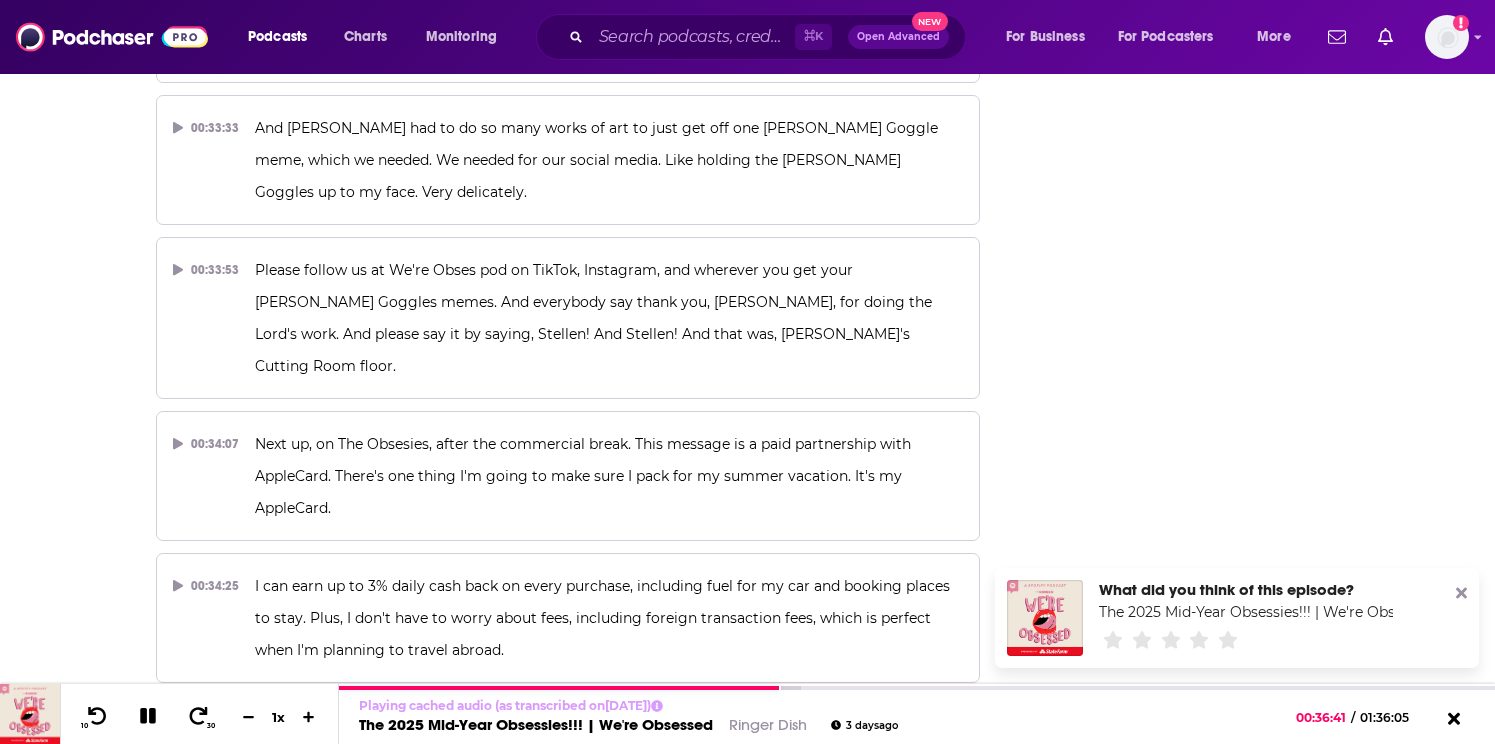 scroll, scrollTop: 17402, scrollLeft: 0, axis: vertical 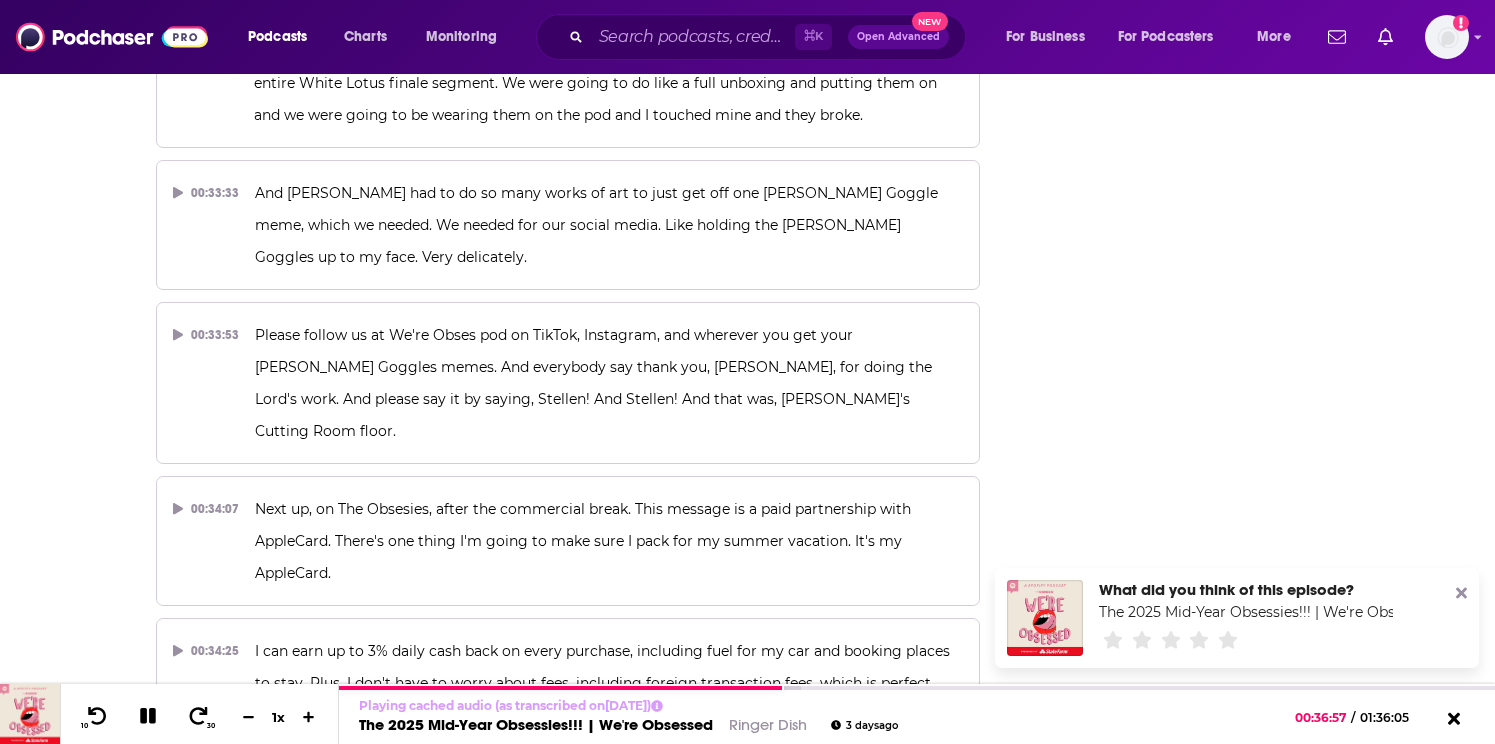click on "49% based on credit worthiness, rates as of [DATE], terms and more at [DOMAIN_NAME]. The [PERSON_NAME] Honorary Award for Biggest Flop. And the nominees are [PERSON_NAME] Cloud Popcorn. [PERSON_NAME] book party, reply all snafoo. Such as it was." at bounding box center [600, 967] 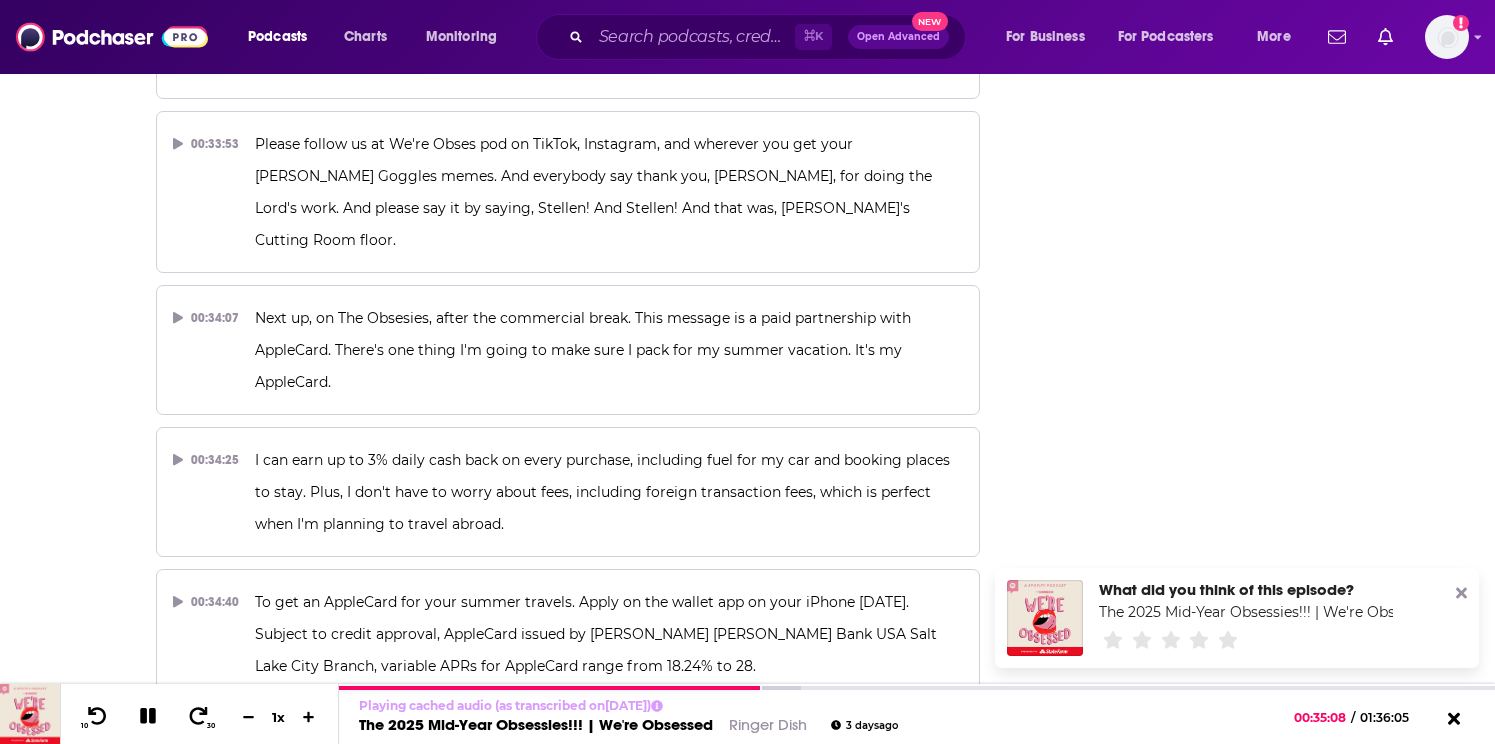 scroll, scrollTop: 17594, scrollLeft: 0, axis: vertical 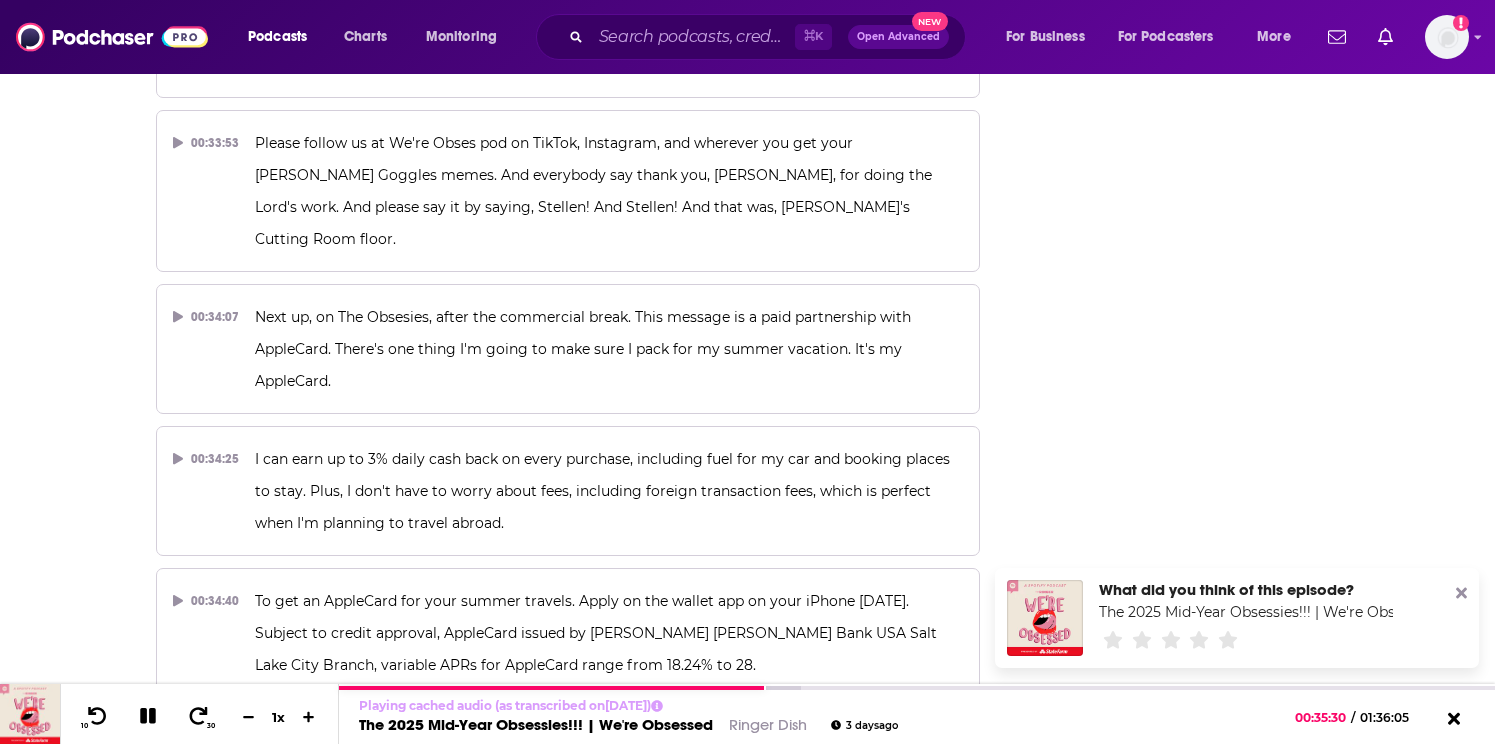 click on "Girl bosses in space for flopping metaphorically, but least not literally, which [PERSON_NAME] was definitely worried about. [PERSON_NAME] Lifetime's tour. As ever. Sort of related. [PERSON_NAME] [PERSON_NAME]. [PERSON_NAME]'s [PERSON_NAME] goggled glasses, they did flop, they flopped so hard." at bounding box center [608, 933] 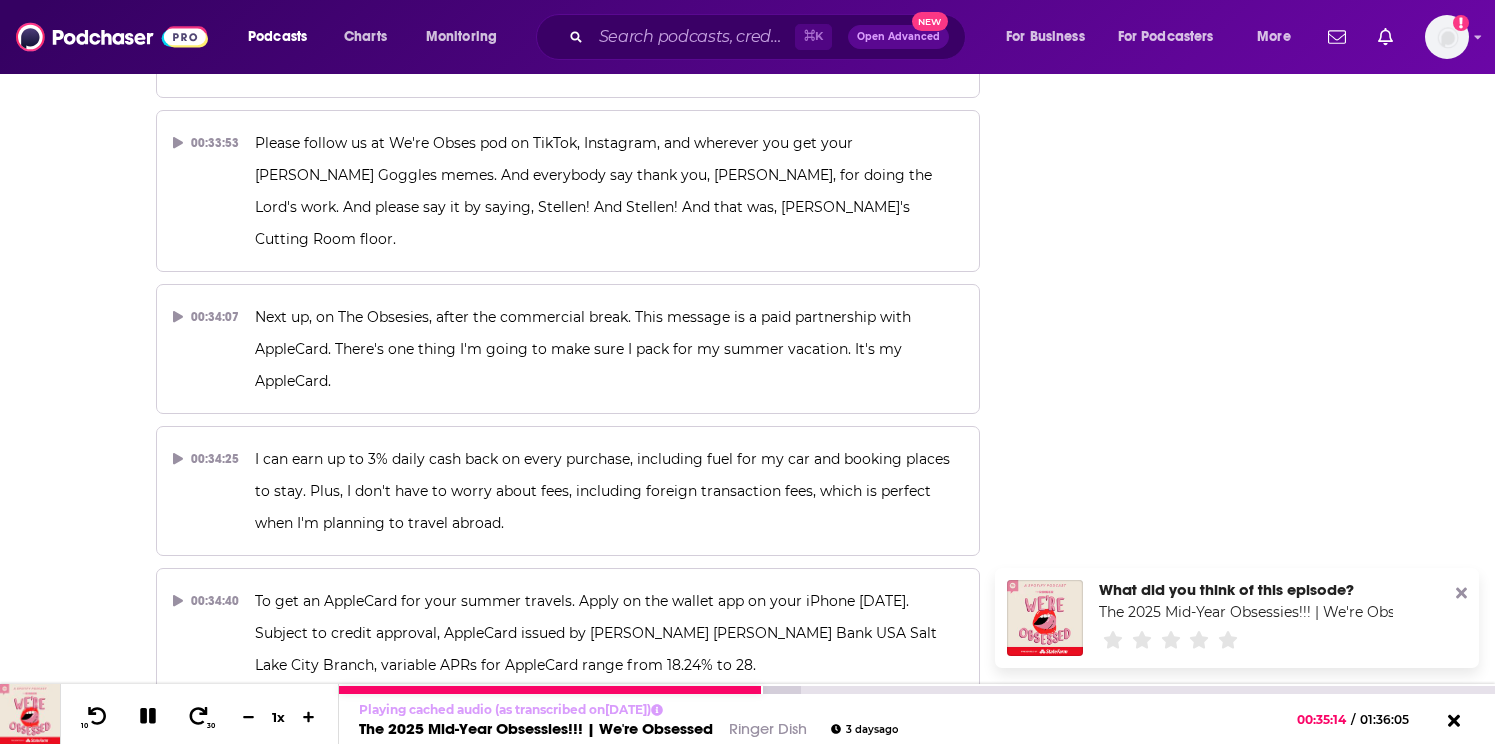click 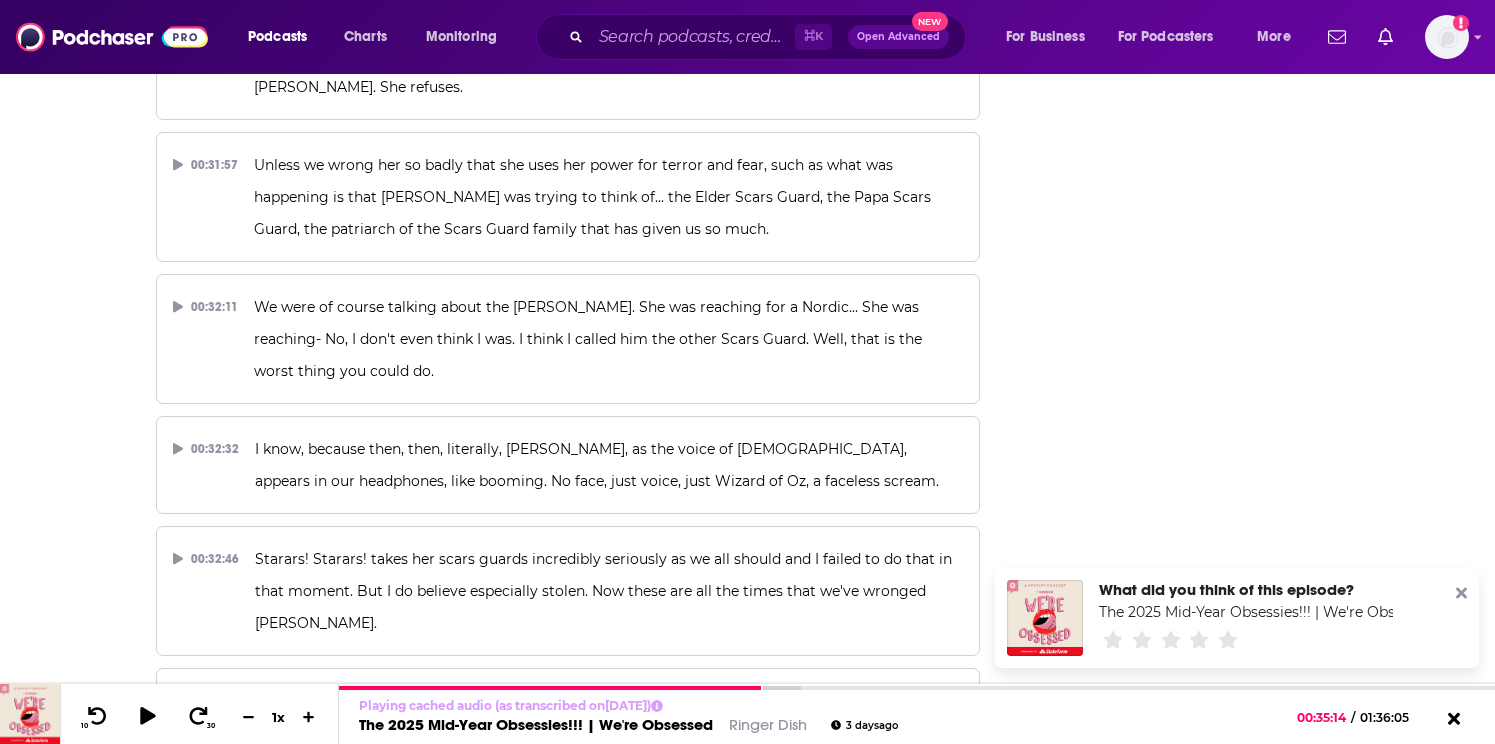 scroll, scrollTop: 16609, scrollLeft: 0, axis: vertical 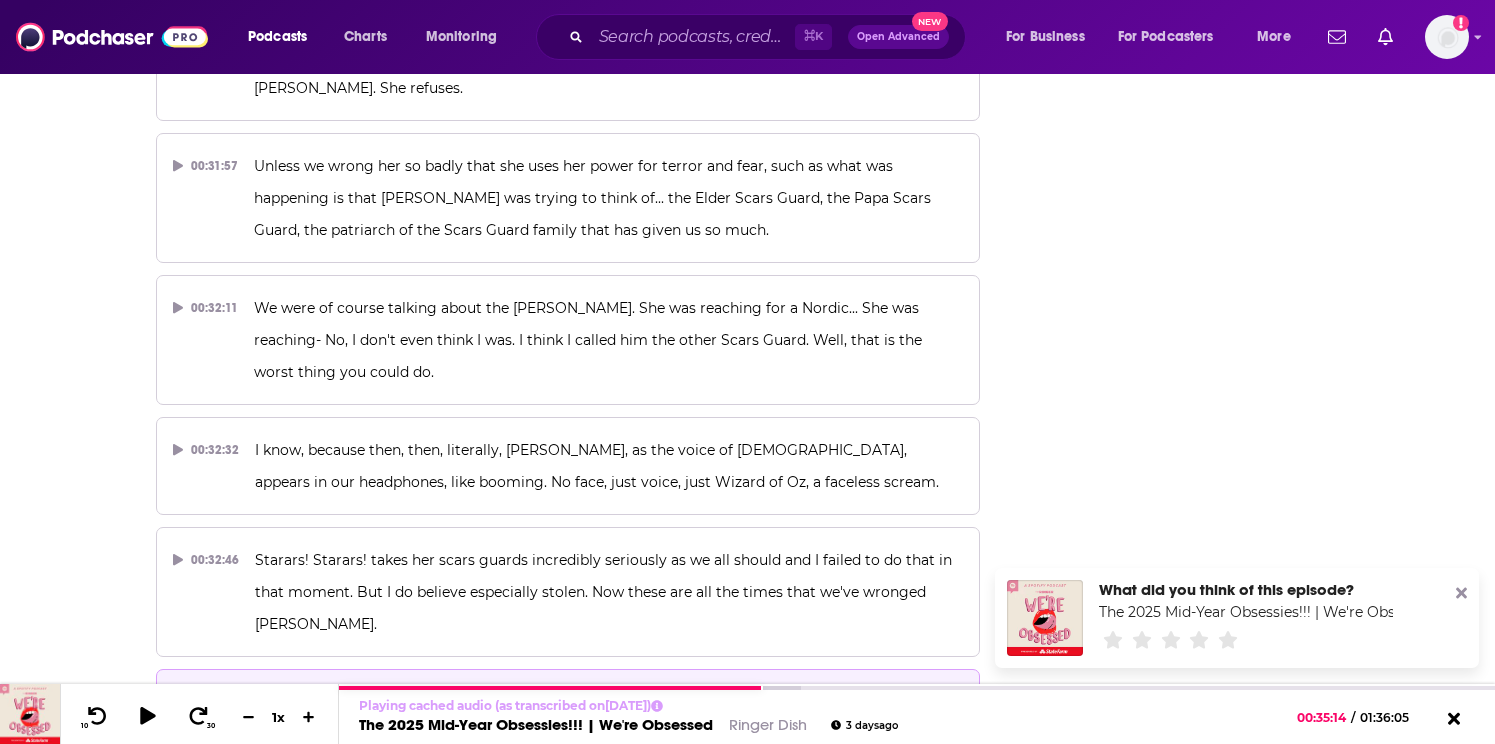 drag, startPoint x: 260, startPoint y: 186, endPoint x: 722, endPoint y: 249, distance: 466.27567 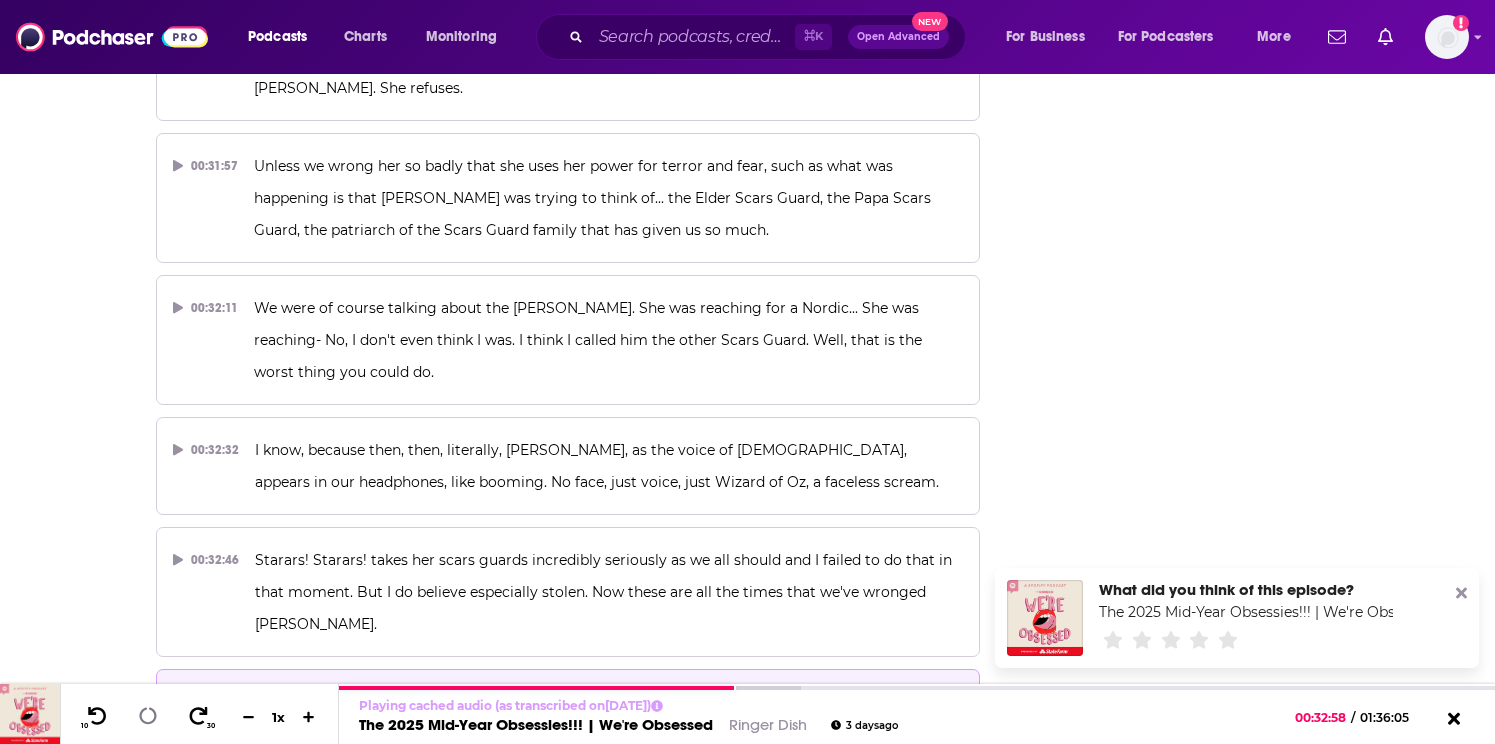 copy on "Can we talk about one time when [PERSON_NAME] quietly behind the scenes worked so hard to un-rong you, [PERSON_NAME], which is that when we were gorgeously gifted? several pairs of reflective [PERSON_NAME] goggles. And [PERSON_NAME] broke hers immediately. Mine broke immediately." 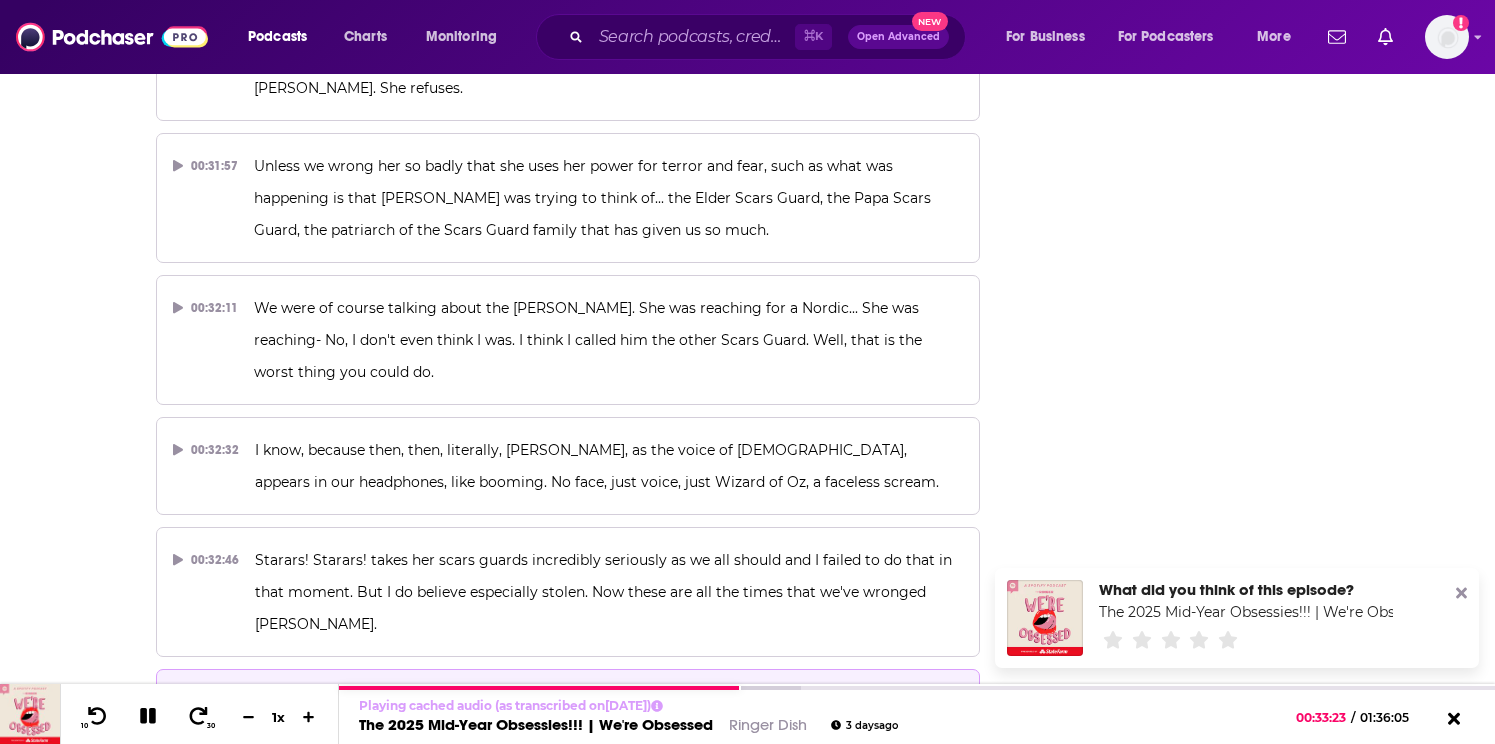 drag, startPoint x: 777, startPoint y: 391, endPoint x: 313, endPoint y: 318, distance: 469.70737 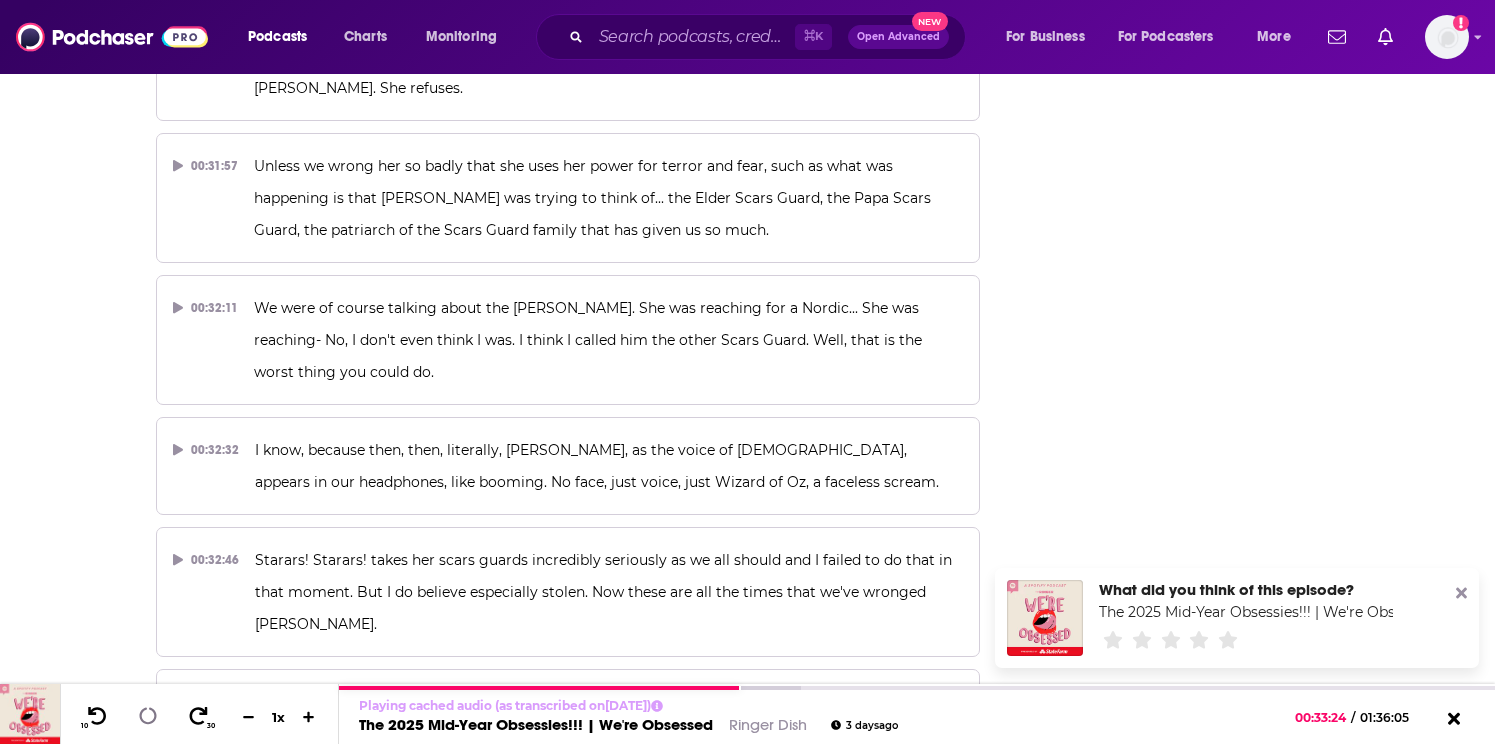 copy on "We had big intentions for these [PERSON_NAME] goggles. We were going to wear them for the entire White Lotus finale segment. We were going to do like a full unboxing and putting them on and we were going to be wearing them on the pod and I touched mine and they broke." 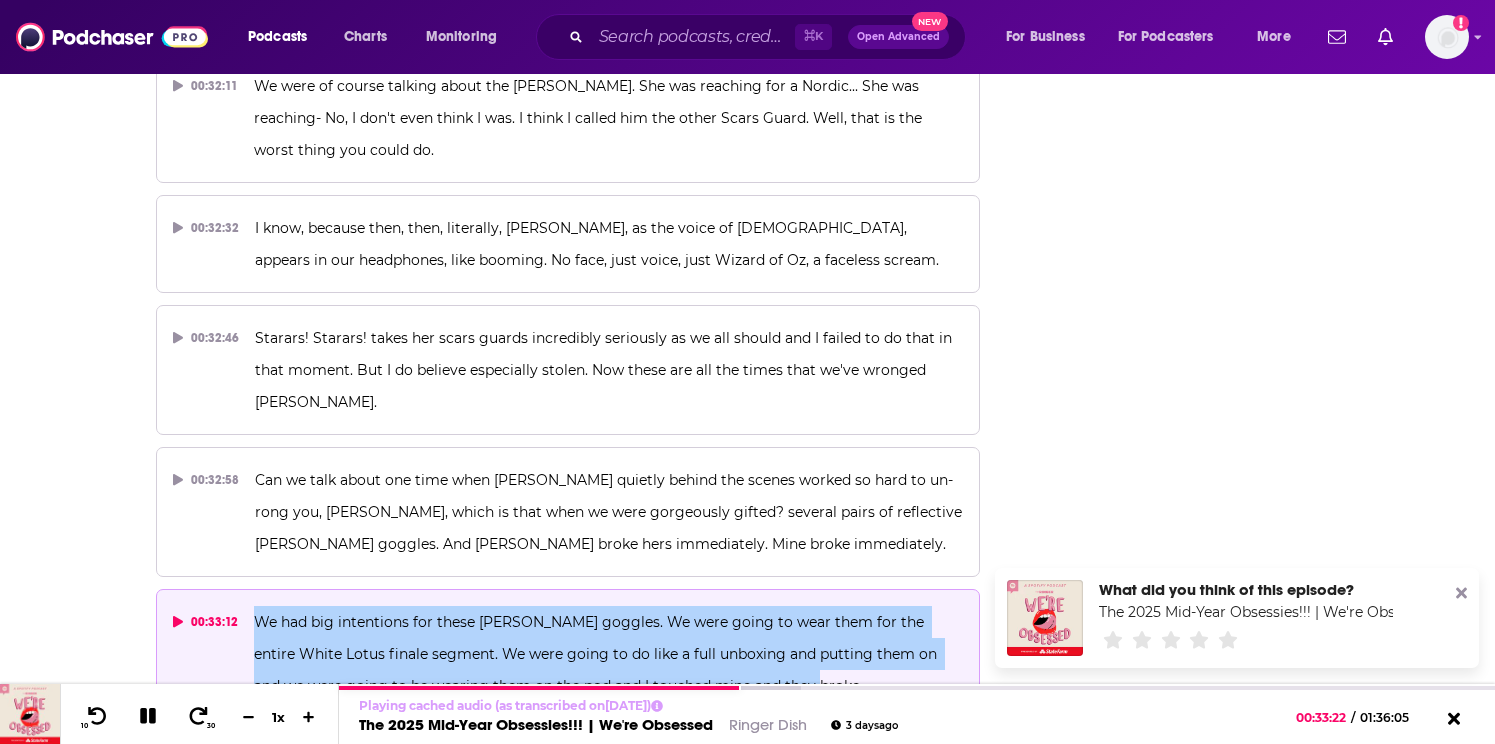 scroll, scrollTop: 16897, scrollLeft: 0, axis: vertical 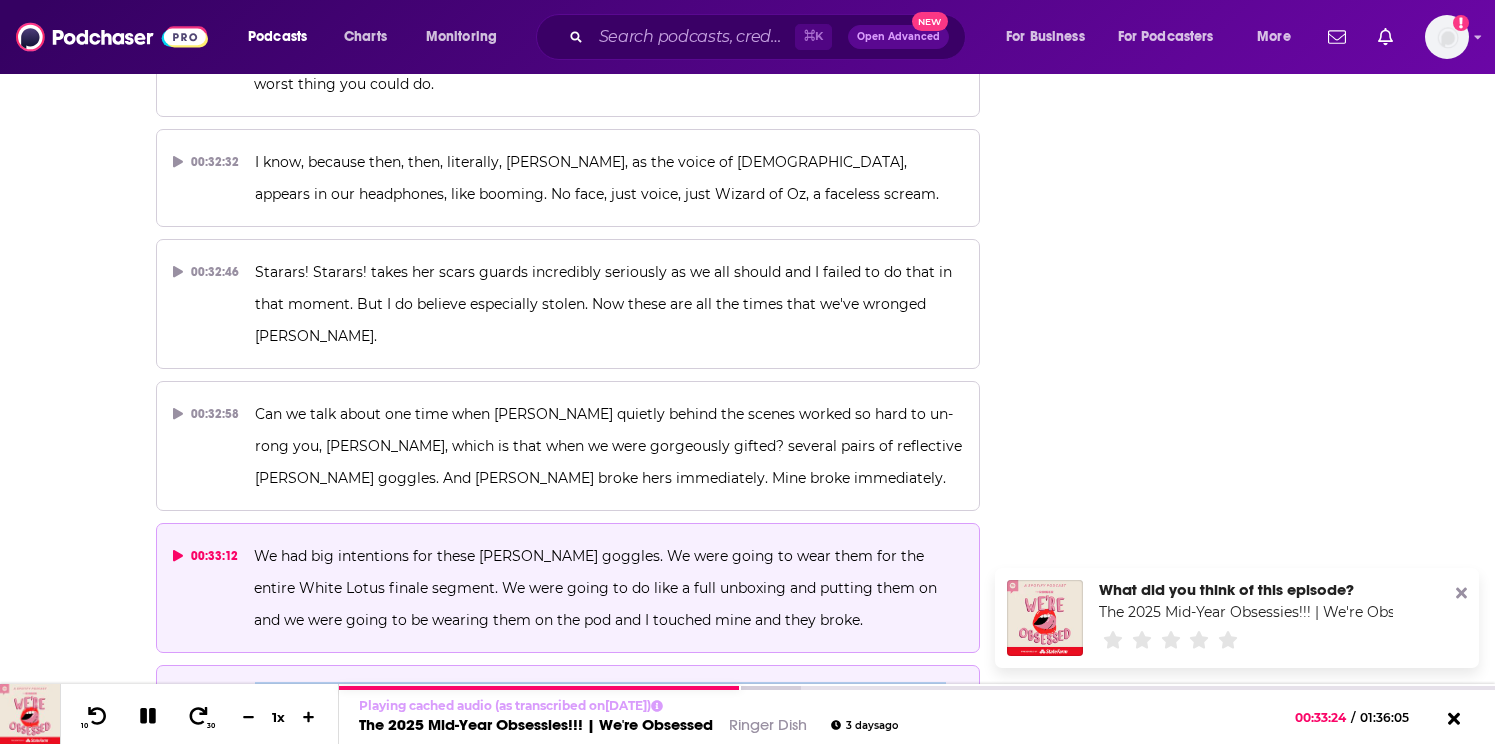 drag, startPoint x: 326, startPoint y: 249, endPoint x: 265, endPoint y: 179, distance: 92.84934 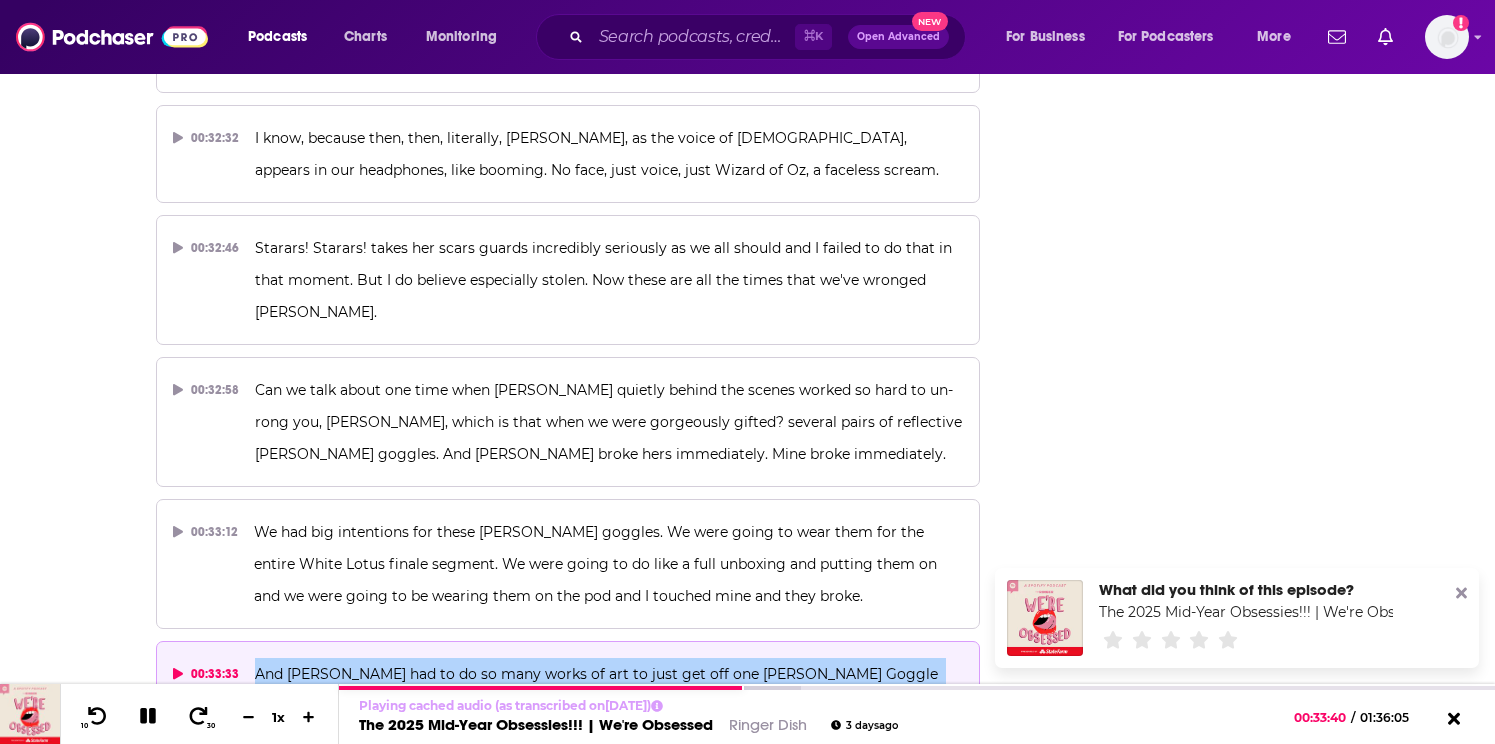 scroll, scrollTop: 16934, scrollLeft: 0, axis: vertical 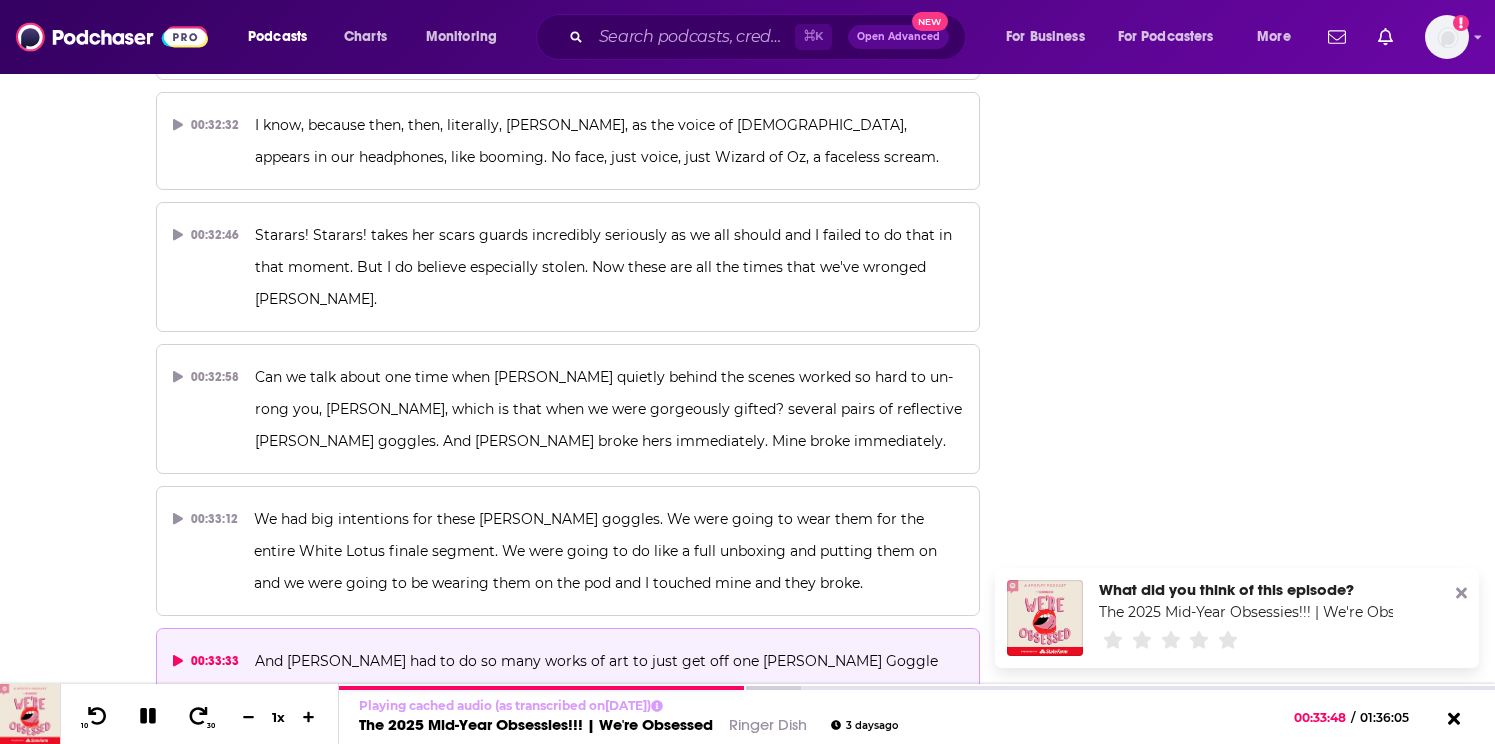 drag, startPoint x: 630, startPoint y: 353, endPoint x: 245, endPoint y: 285, distance: 390.95908 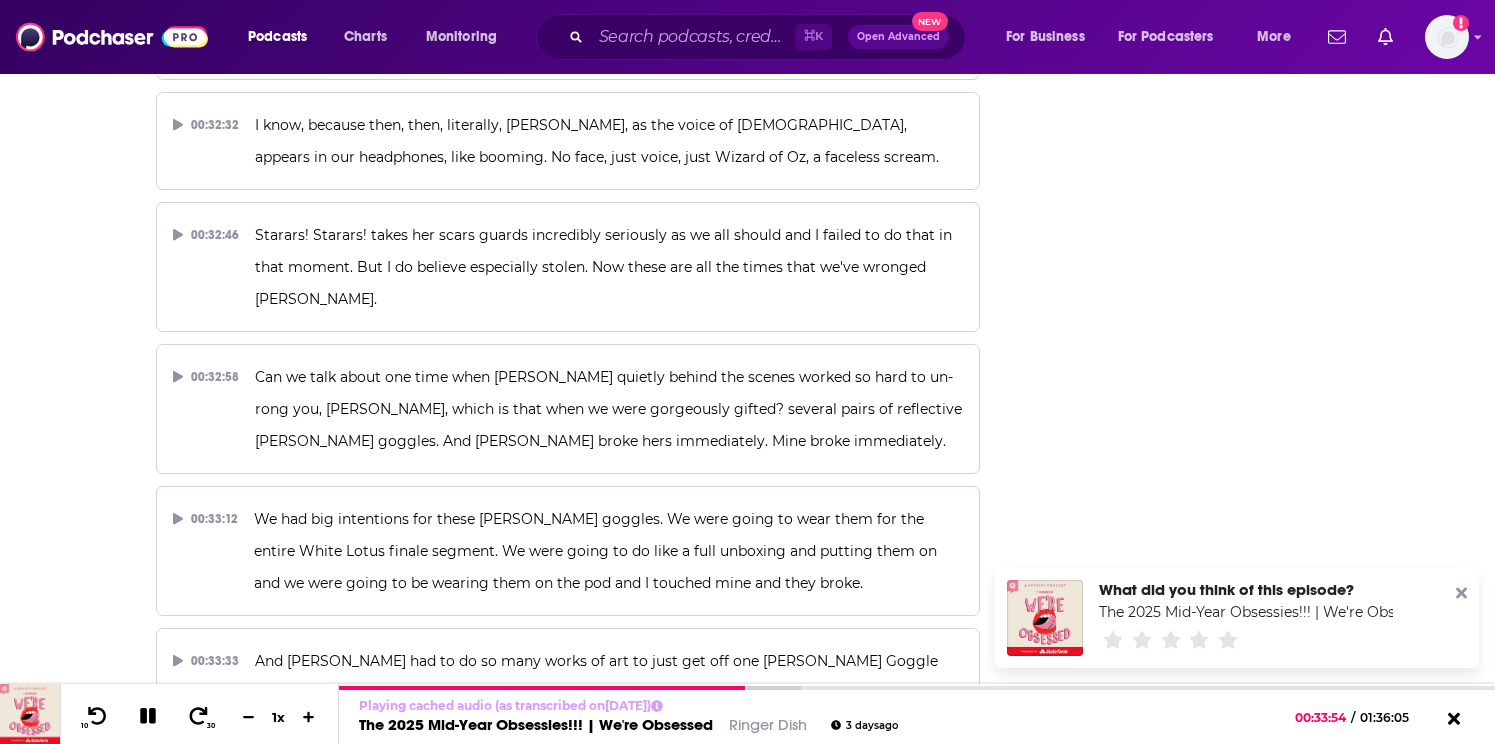 drag, startPoint x: 285, startPoint y: 291, endPoint x: 385, endPoint y: 293, distance: 100.02 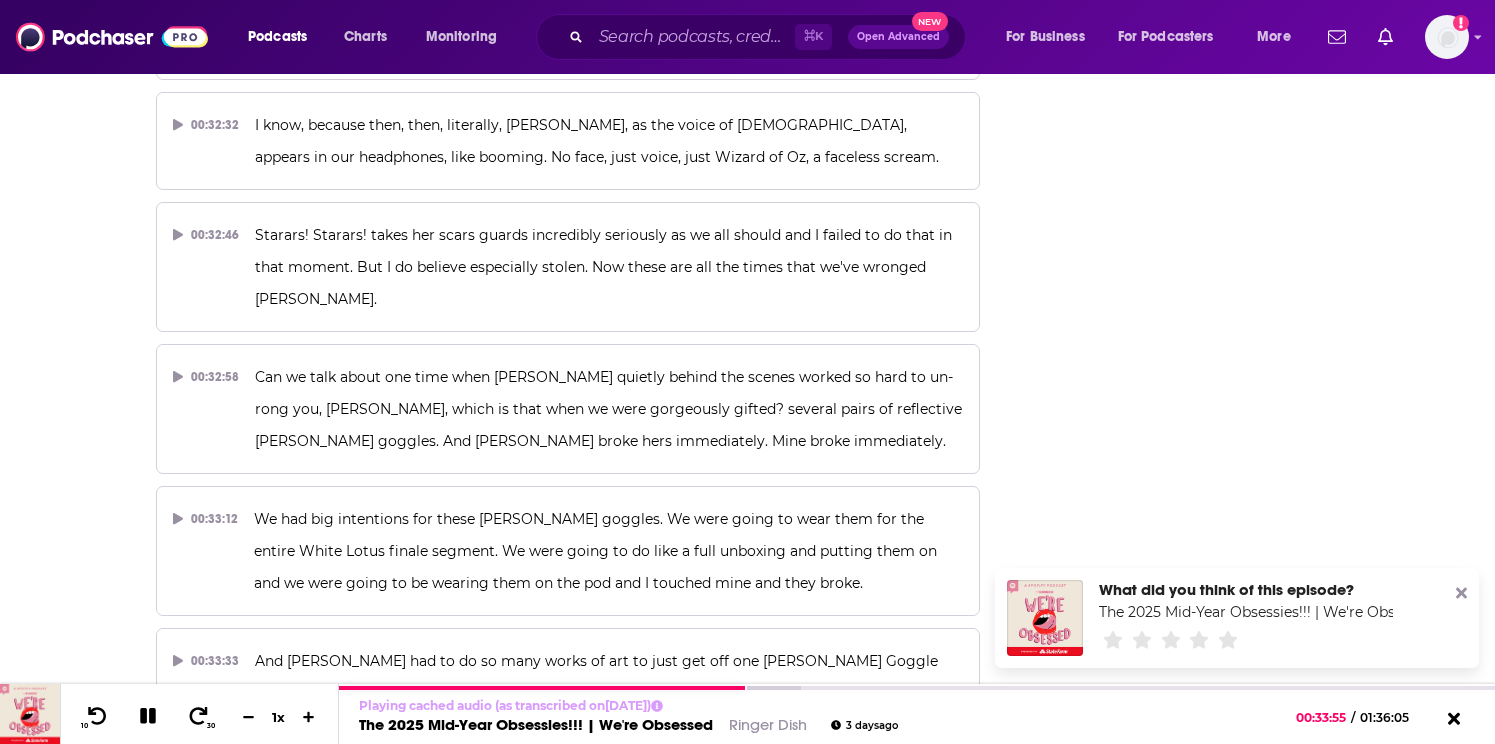 click on "Please follow us at We're Obses pod on TikTok, Instagram, and wherever you get your [PERSON_NAME] Goggles memes. And everybody say thank you, [PERSON_NAME], for doing the Lord's work. And please say it by saying, Stellen! And Stellen! And that was, [PERSON_NAME]'s Cutting Room floor." at bounding box center (595, 851) 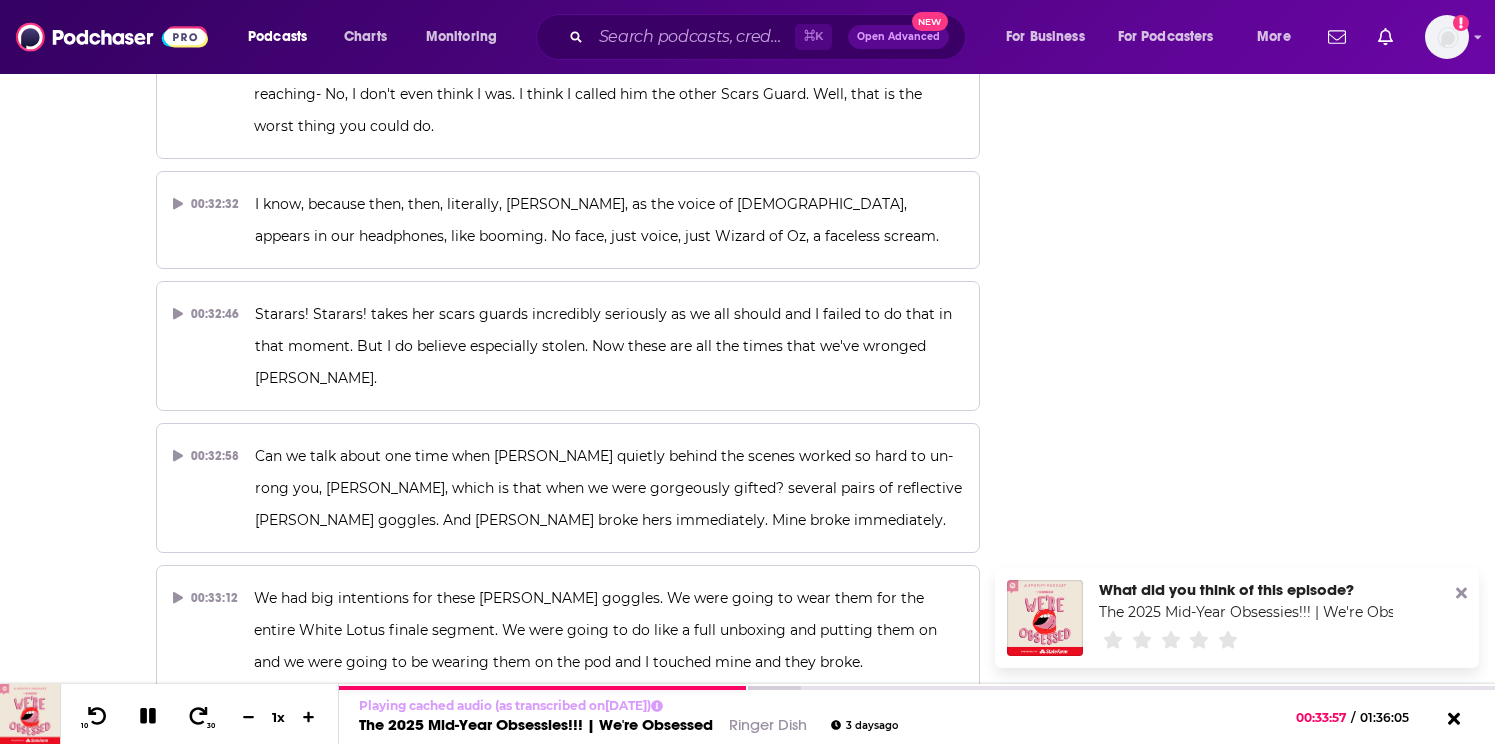 scroll, scrollTop: 16893, scrollLeft: 0, axis: vertical 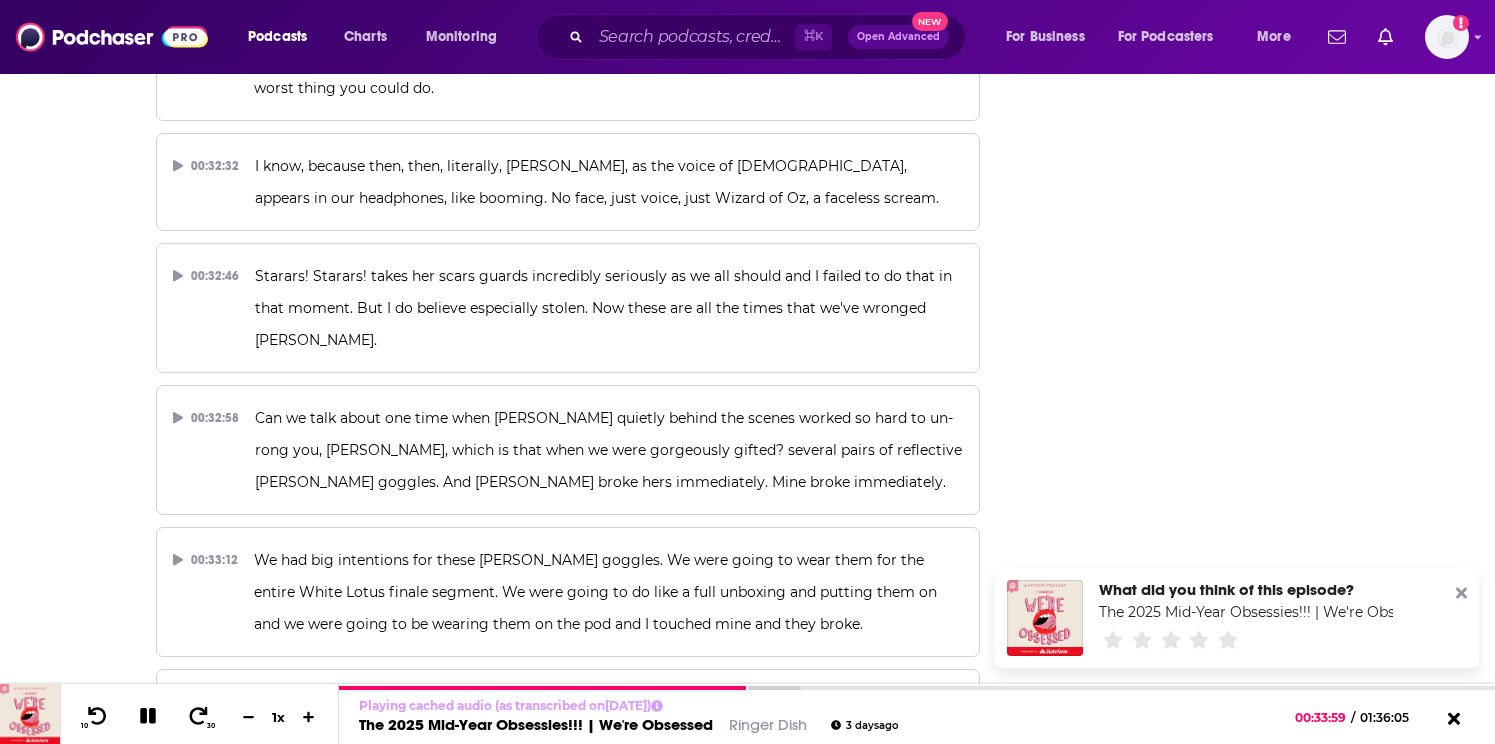 drag, startPoint x: 249, startPoint y: 328, endPoint x: 768, endPoint y: 387, distance: 522.3428 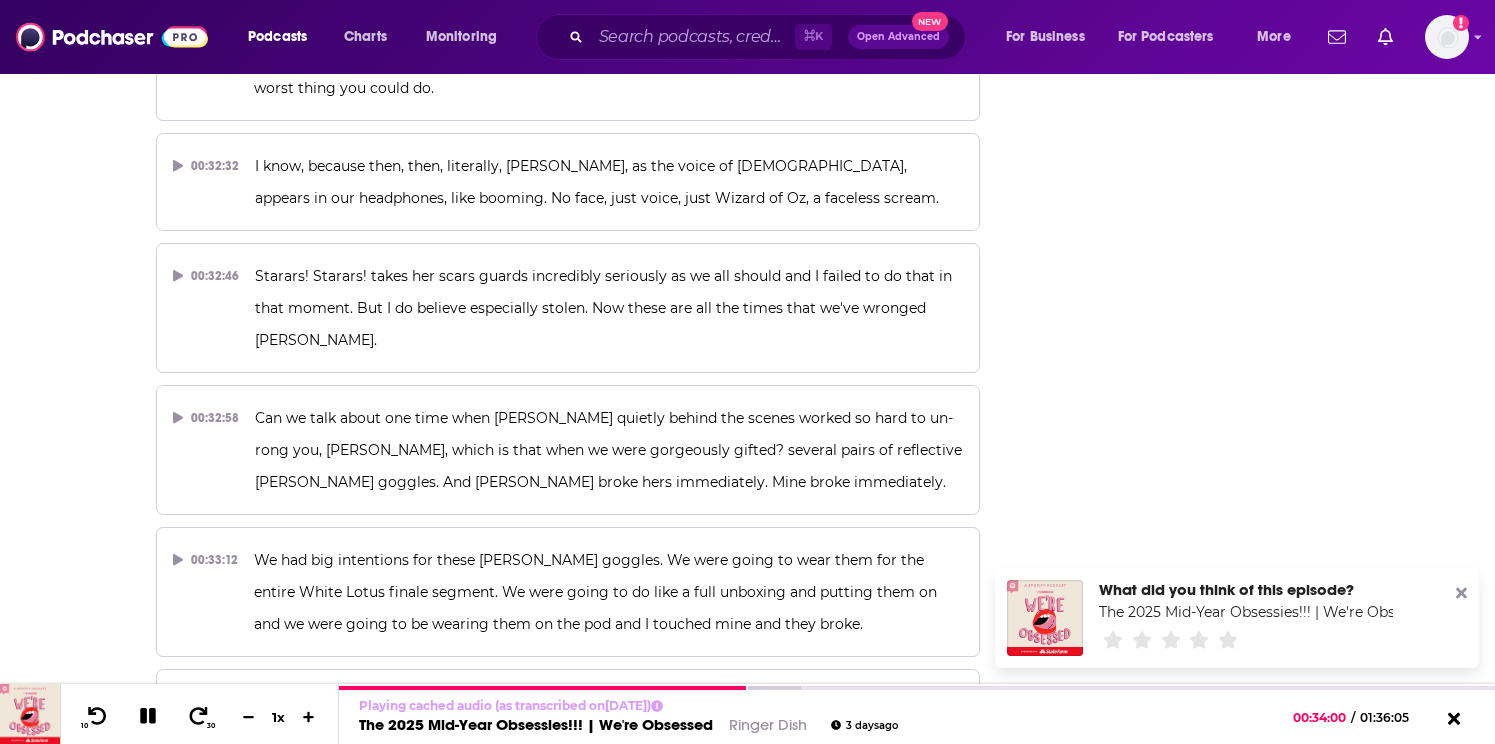 drag, startPoint x: 723, startPoint y: 399, endPoint x: 253, endPoint y: 338, distance: 473.942 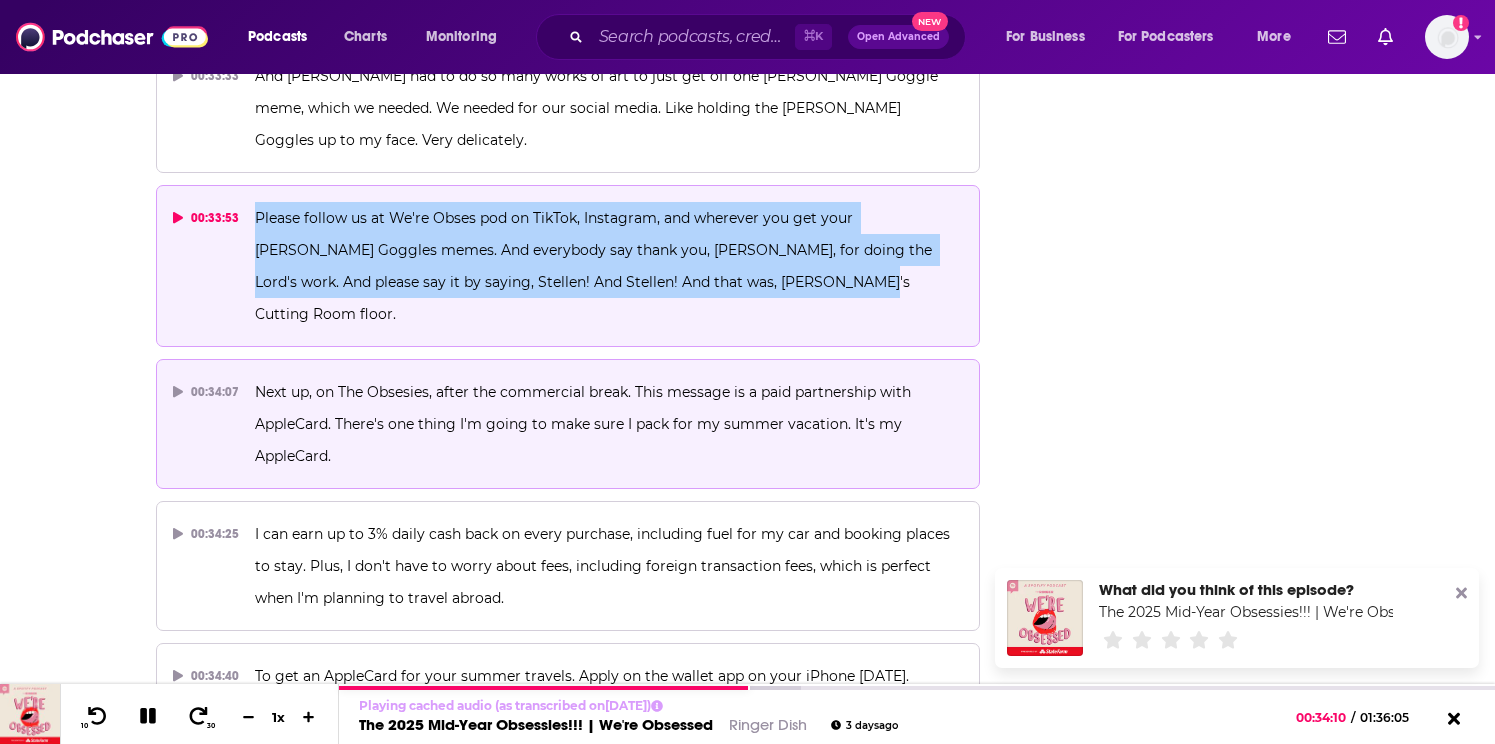scroll, scrollTop: 17559, scrollLeft: 0, axis: vertical 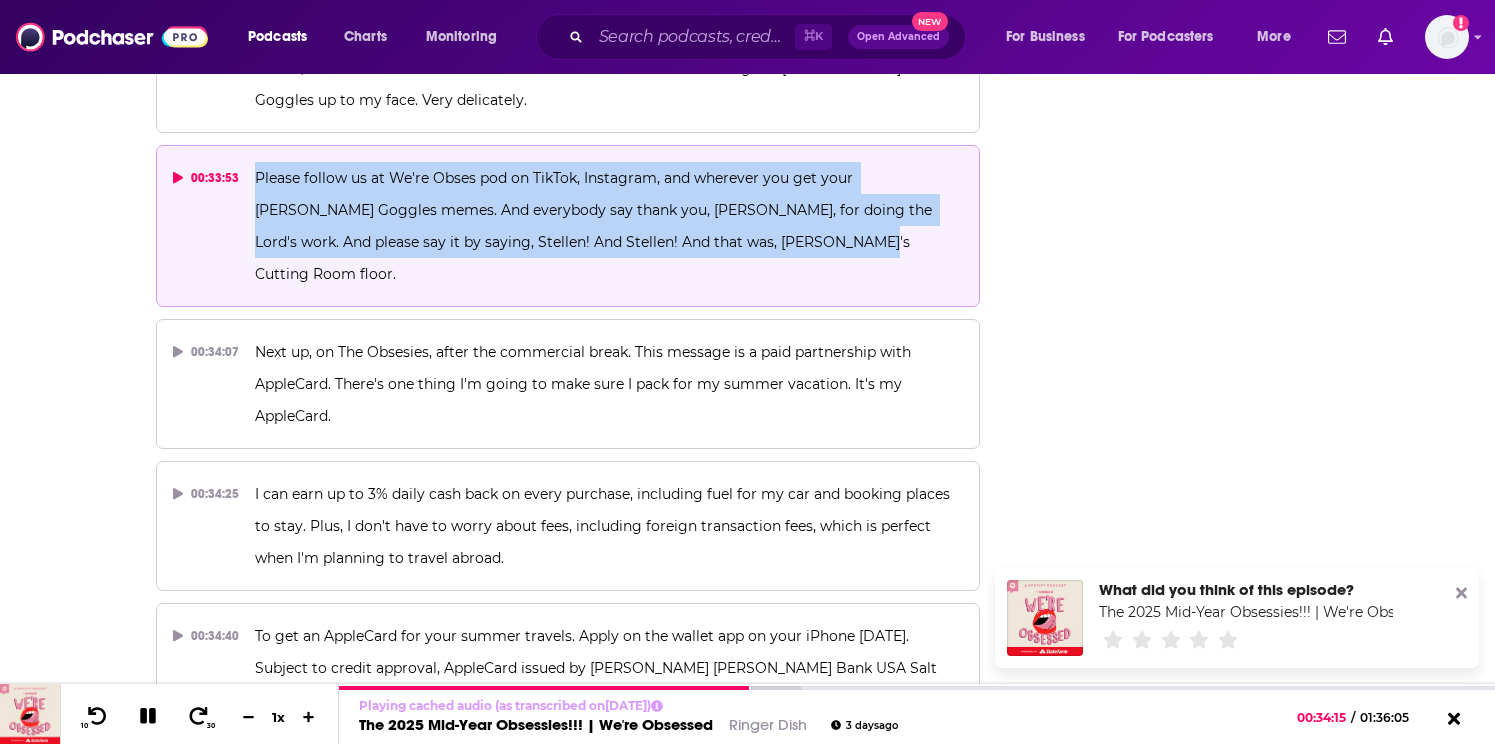 type 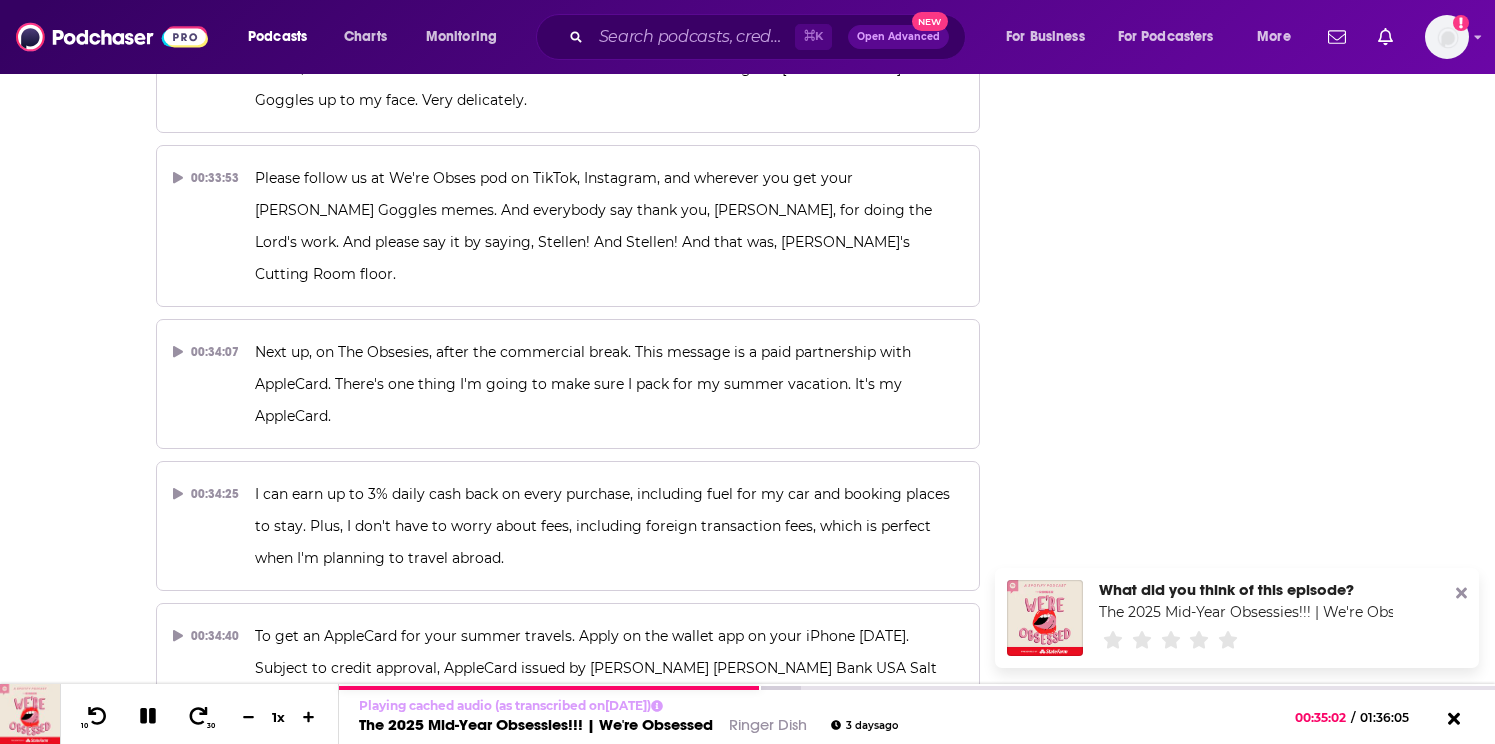 type 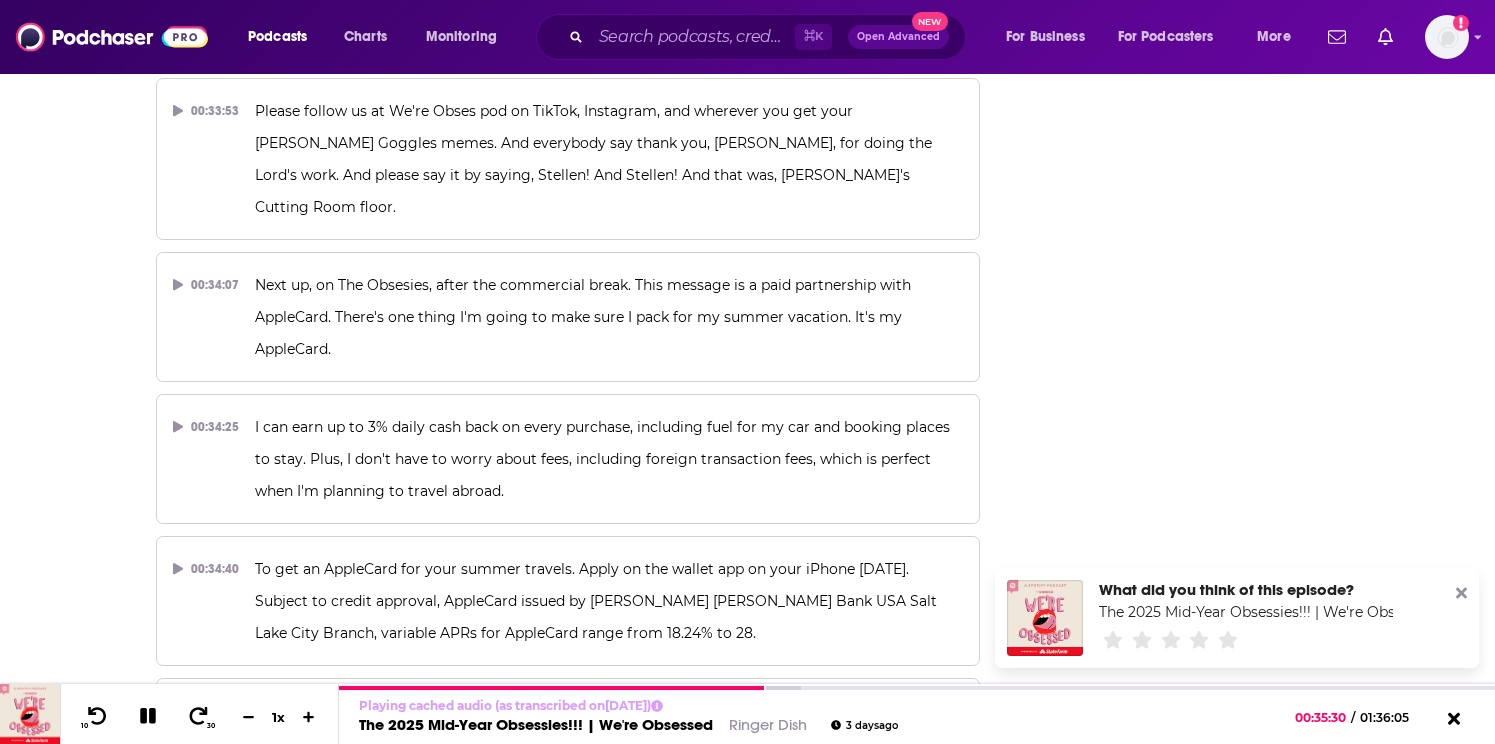 scroll, scrollTop: 16458, scrollLeft: 0, axis: vertical 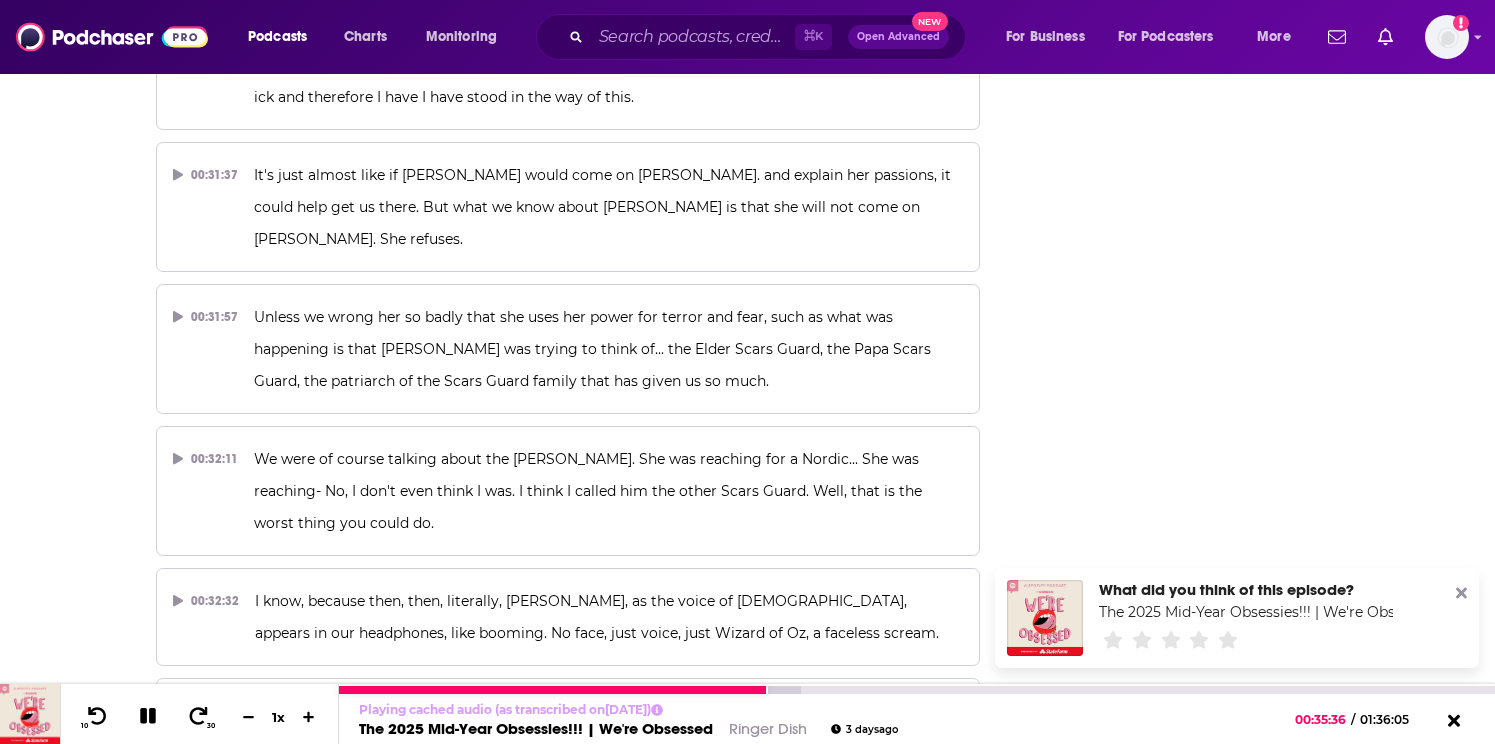 click 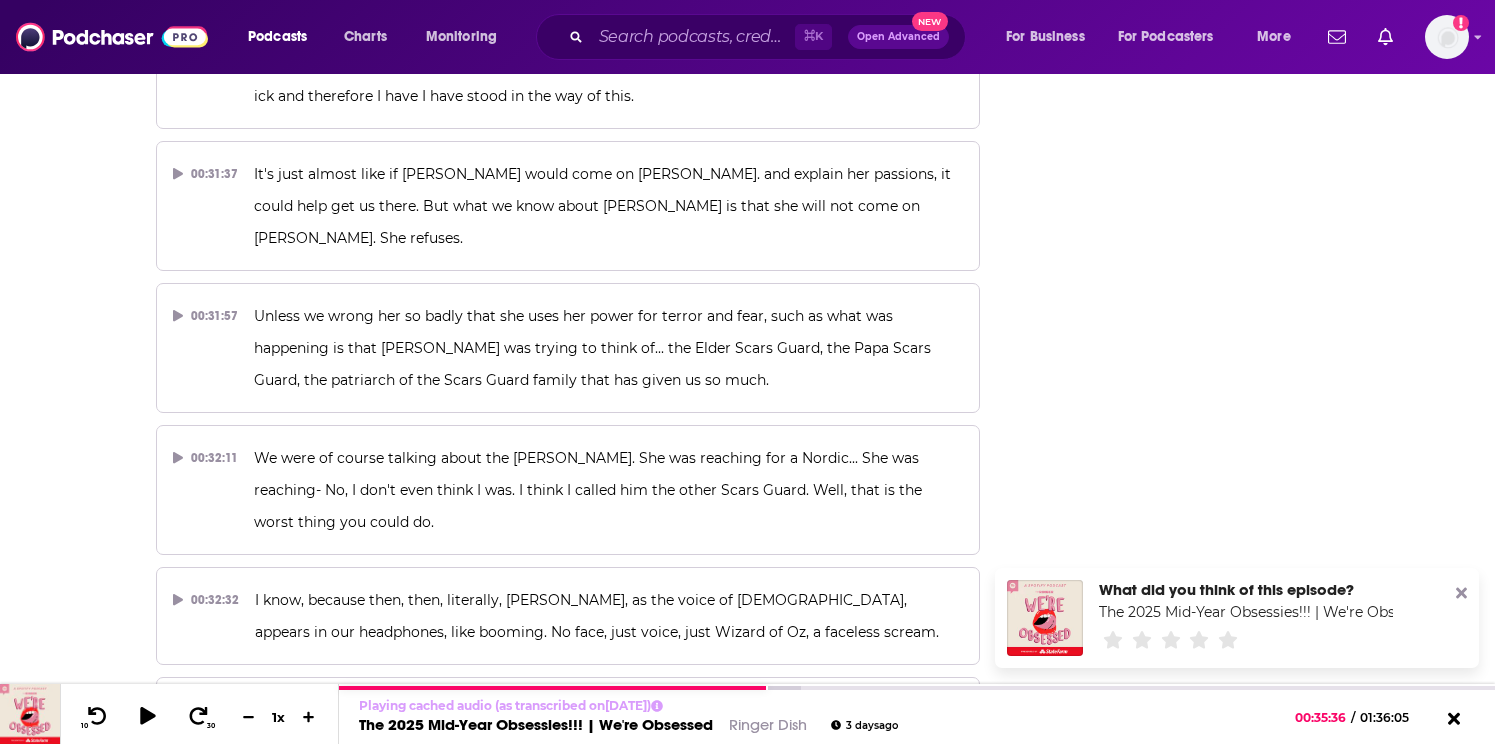 scroll, scrollTop: 16460, scrollLeft: 0, axis: vertical 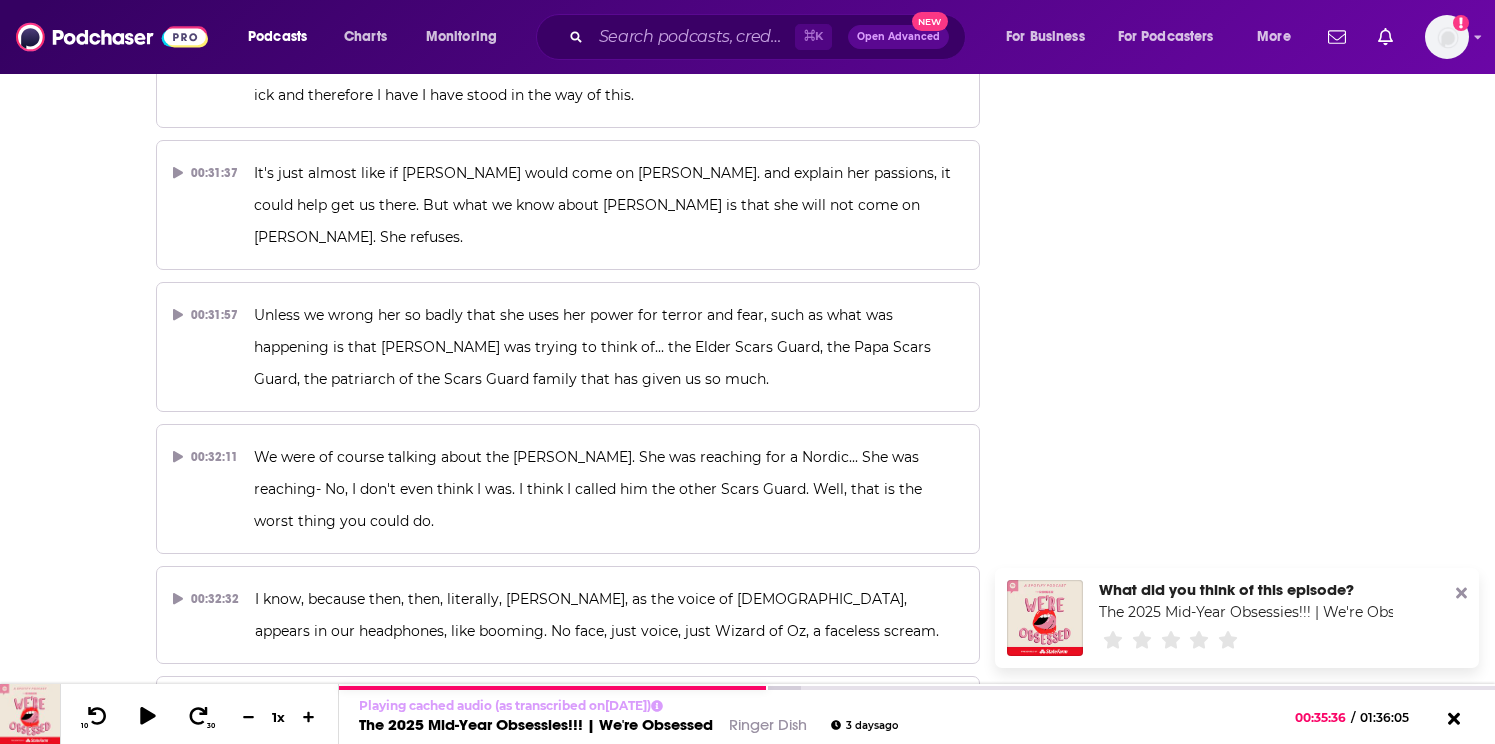 click on "Can we talk about one time when [PERSON_NAME] quietly behind the scenes worked so hard to un-rong you, [PERSON_NAME], which is that when we were gorgeously gifted? several pairs of reflective [PERSON_NAME] goggles. And [PERSON_NAME] broke hers immediately. Mine broke immediately." at bounding box center (609, 883) 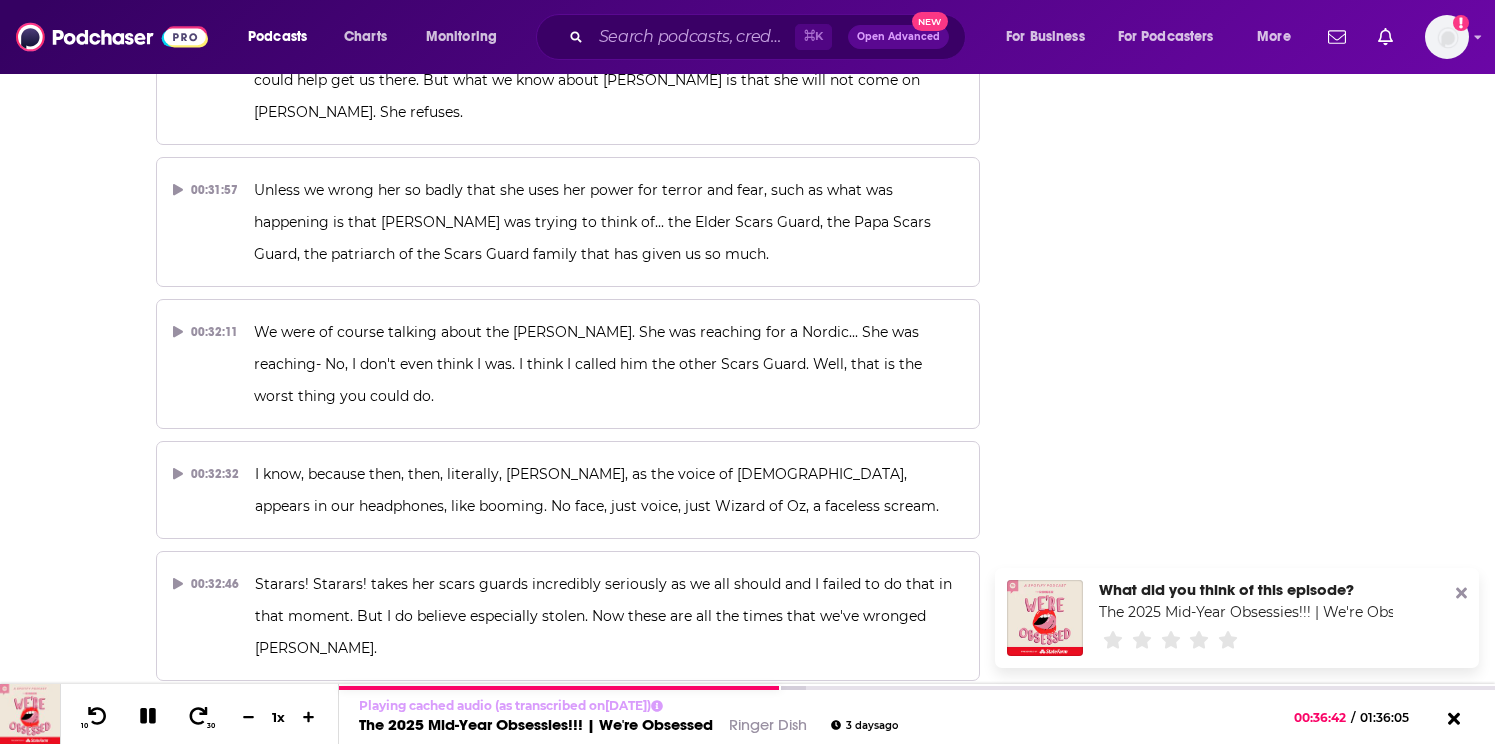 scroll, scrollTop: 16483, scrollLeft: 0, axis: vertical 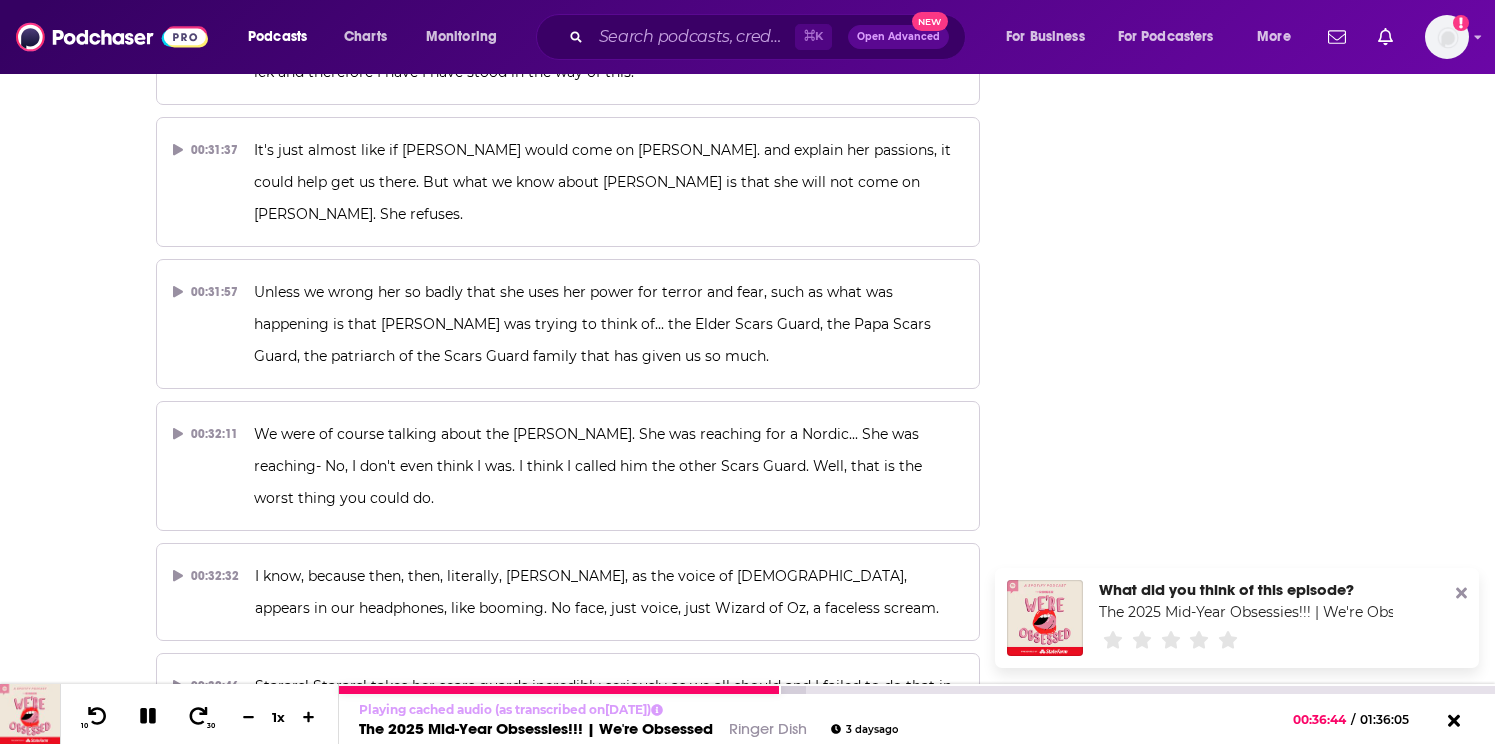 click 